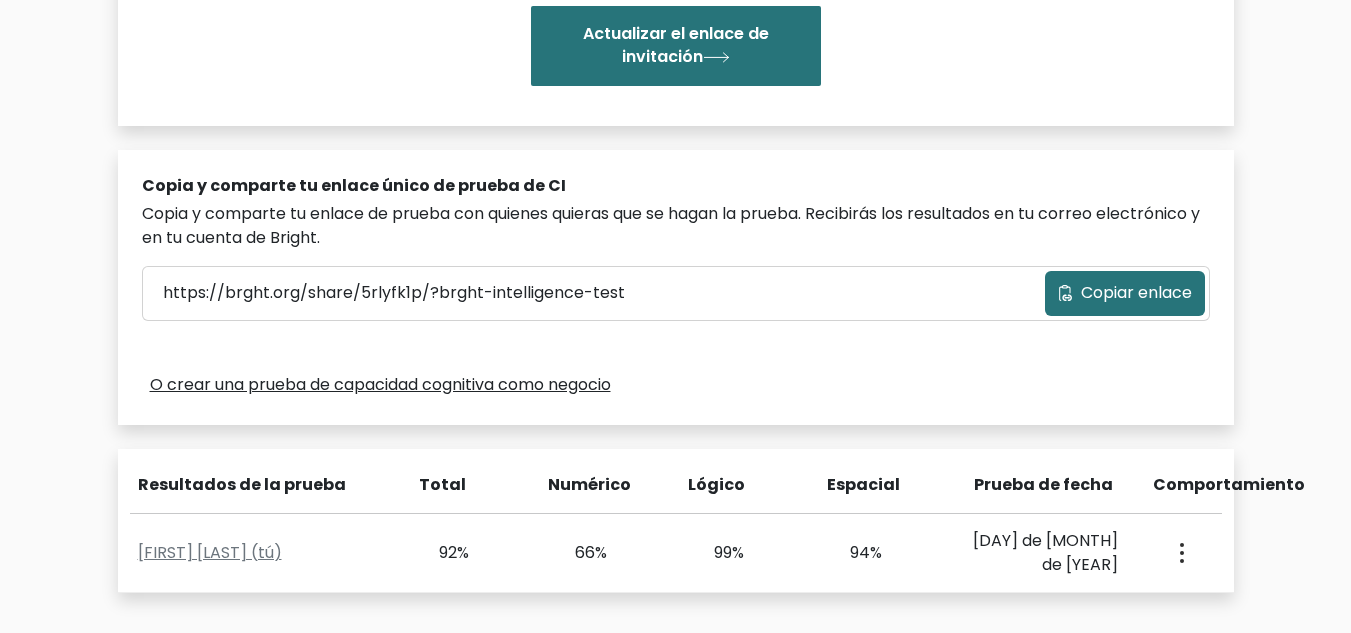 scroll, scrollTop: 0, scrollLeft: 0, axis: both 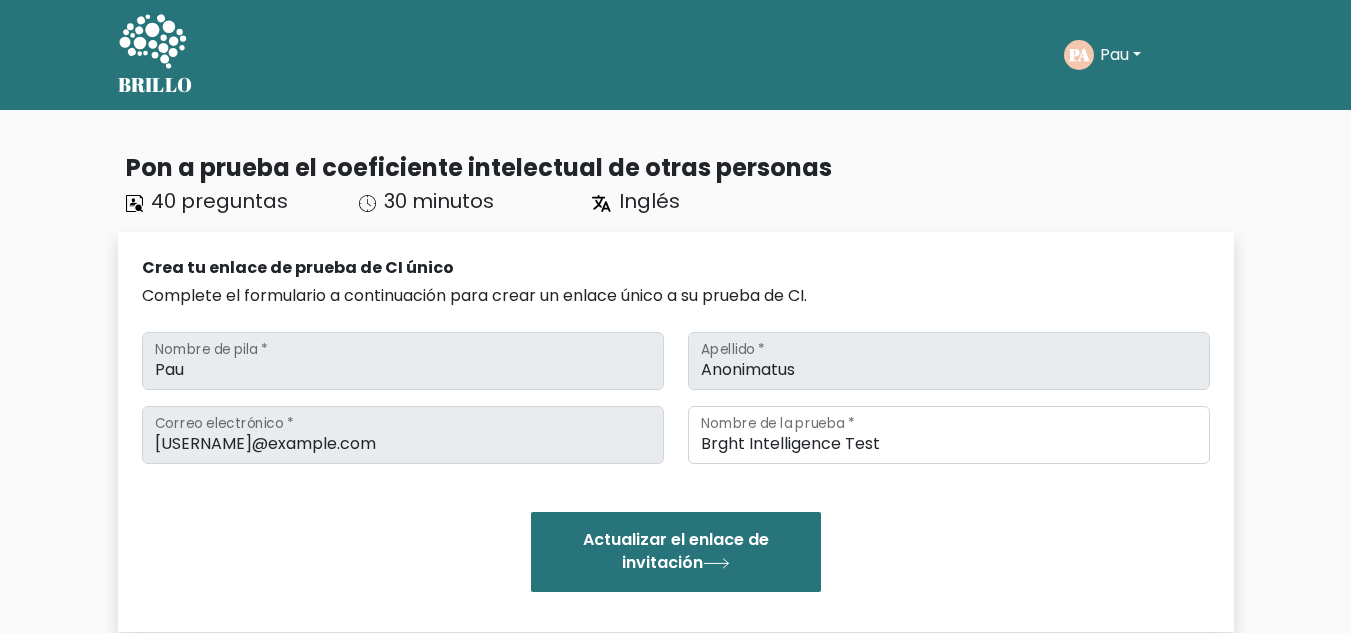 click on "Pau" at bounding box center [1114, 54] 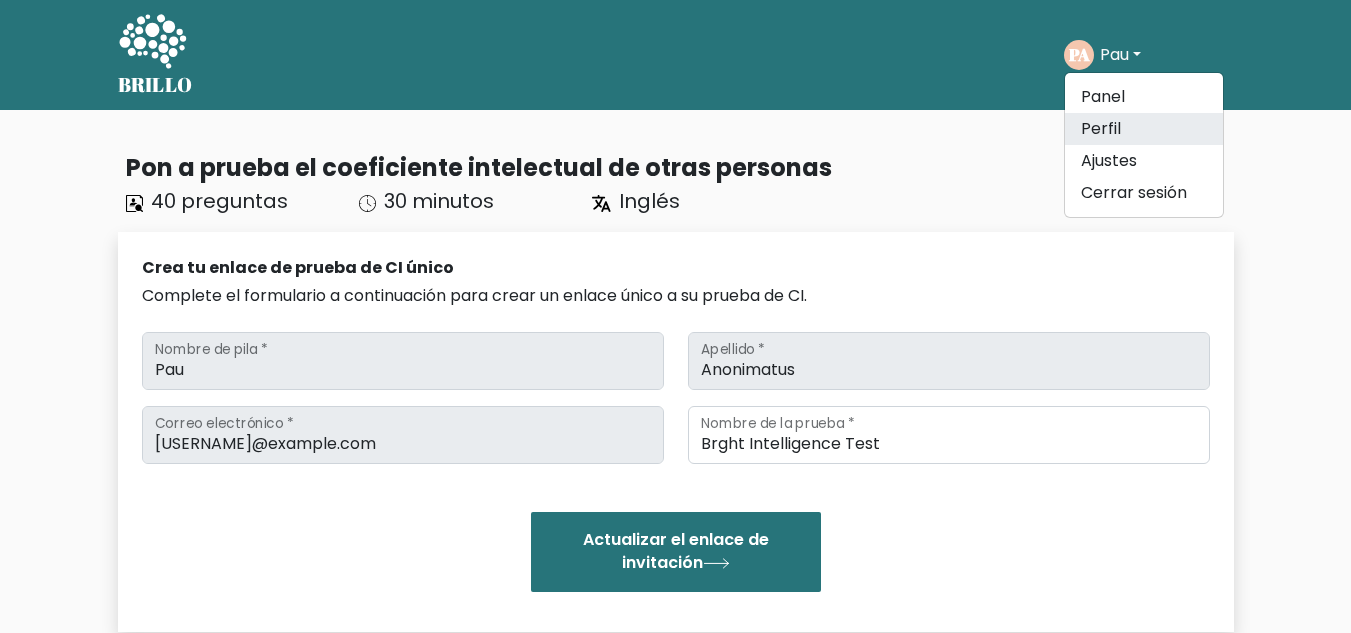 click on "Perfil" at bounding box center [1144, 129] 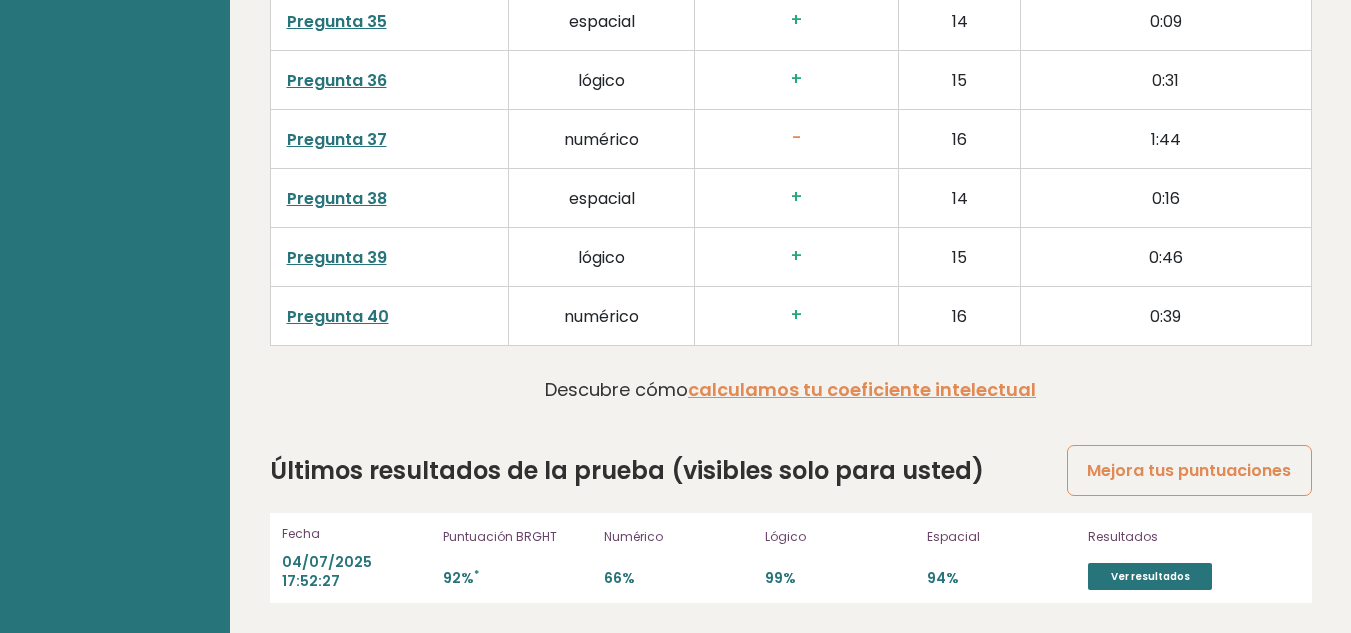 scroll, scrollTop: 5297, scrollLeft: 0, axis: vertical 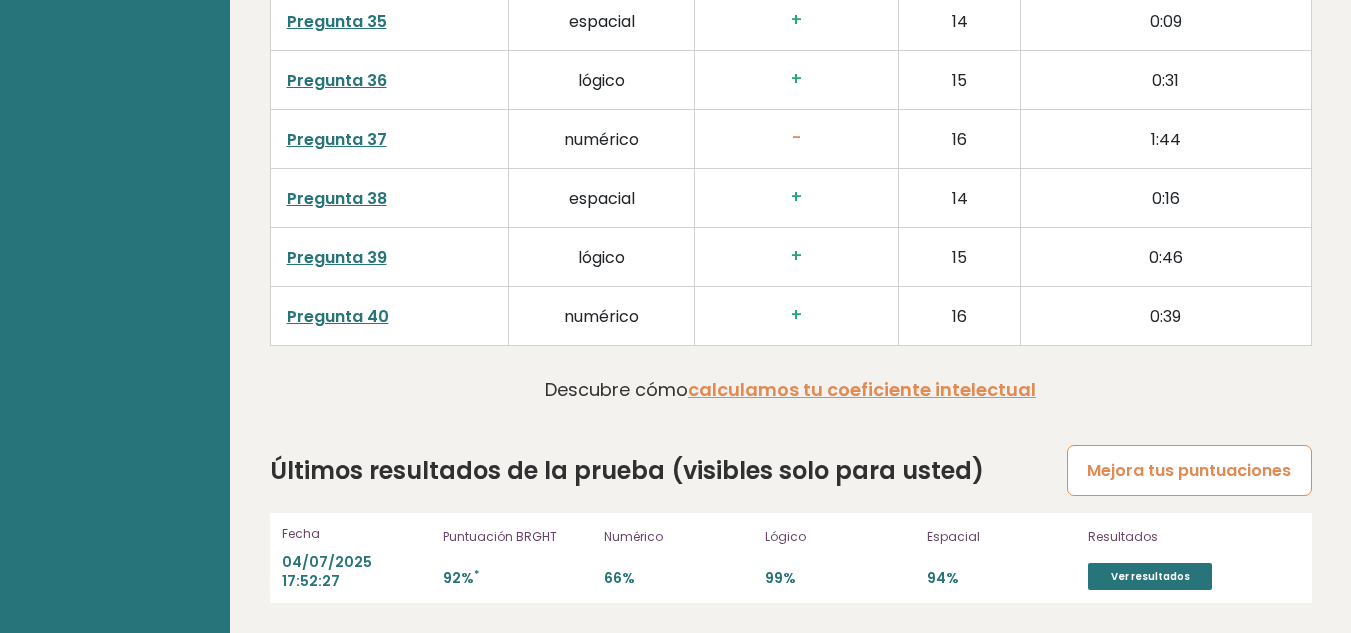 click on "Mejora tus puntuaciones" at bounding box center (1189, 470) 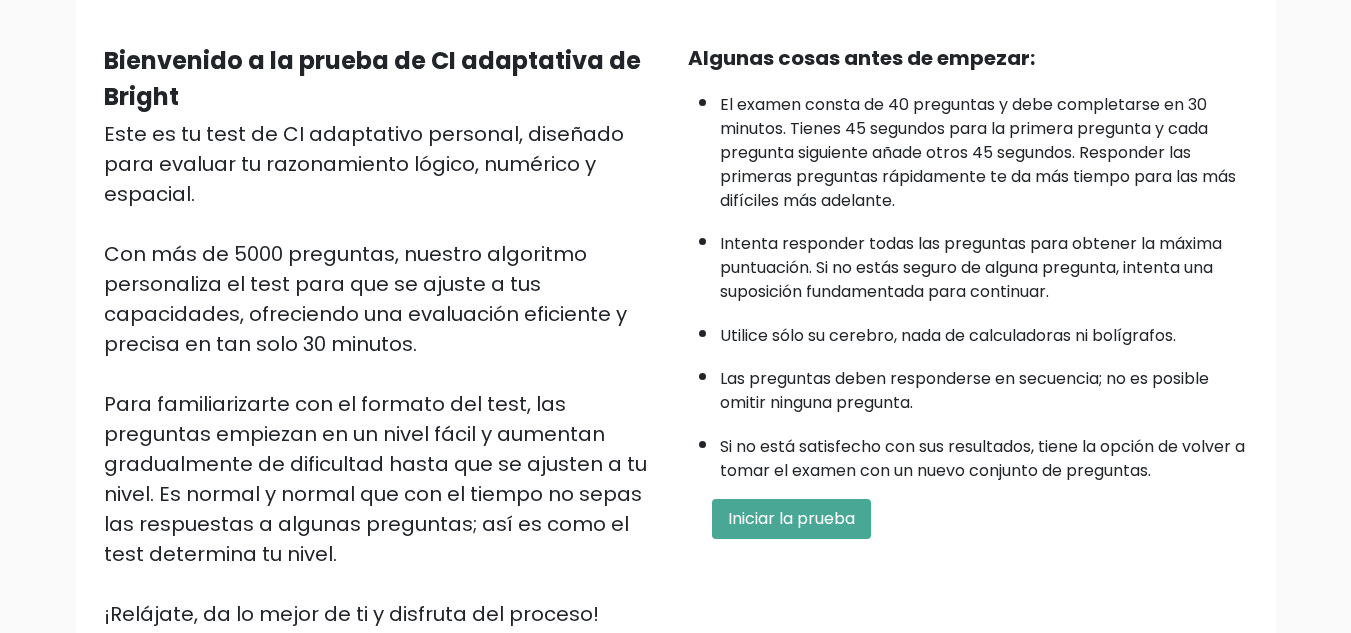 scroll, scrollTop: 164, scrollLeft: 0, axis: vertical 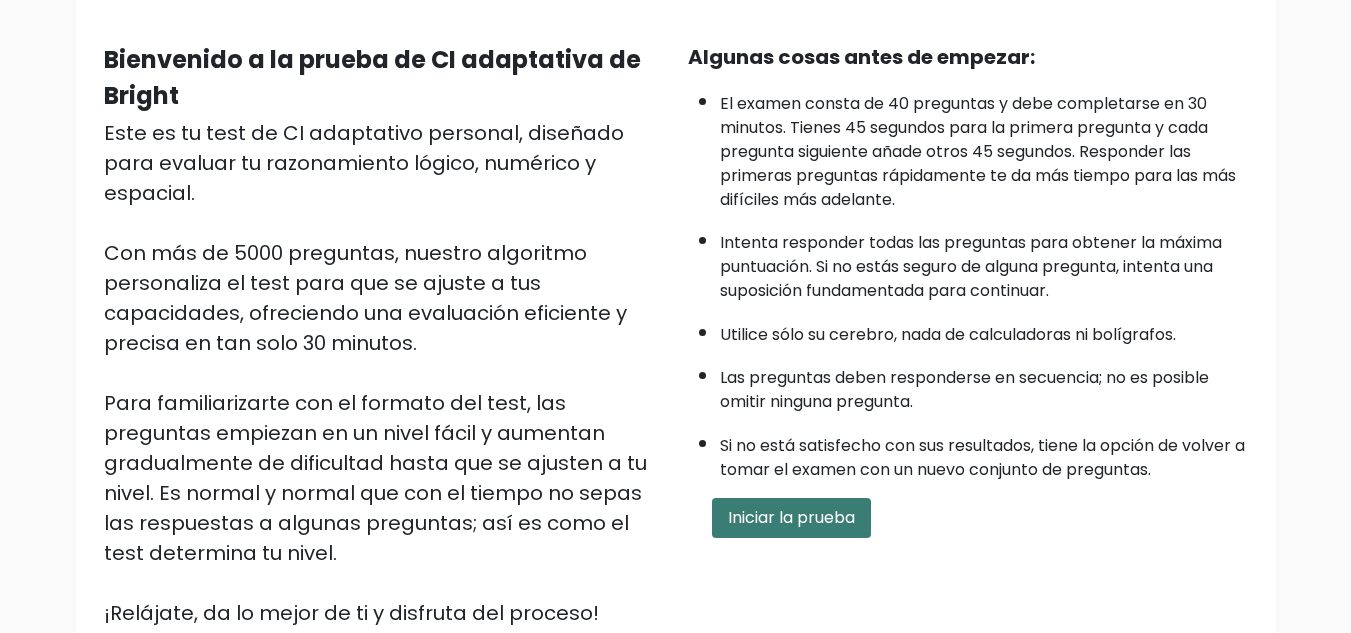 click on "Iniciar la prueba" at bounding box center [791, 517] 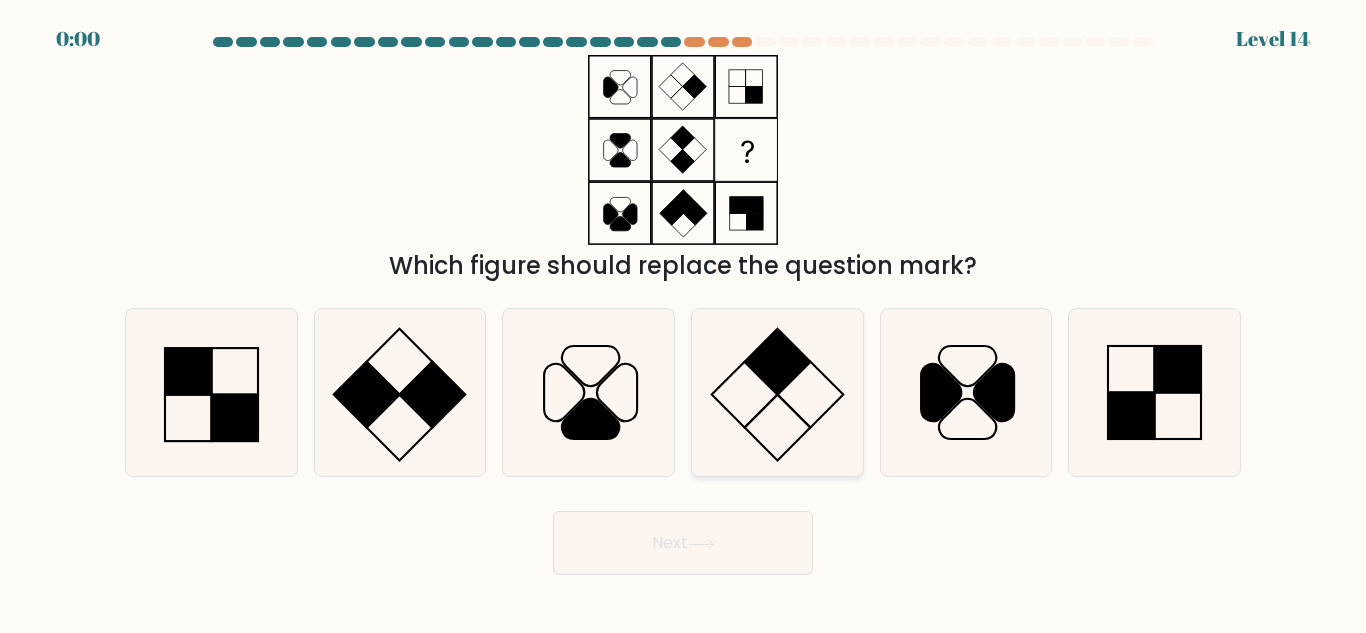 scroll, scrollTop: 0, scrollLeft: 0, axis: both 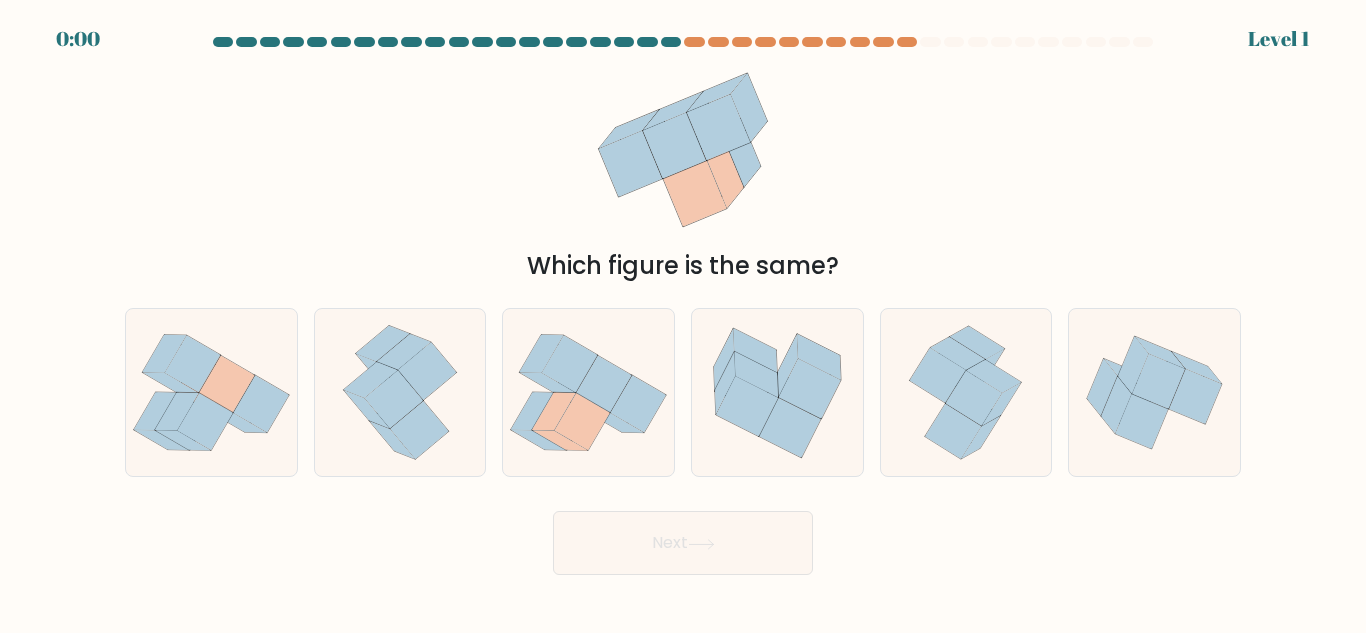 click at bounding box center (638, 404) 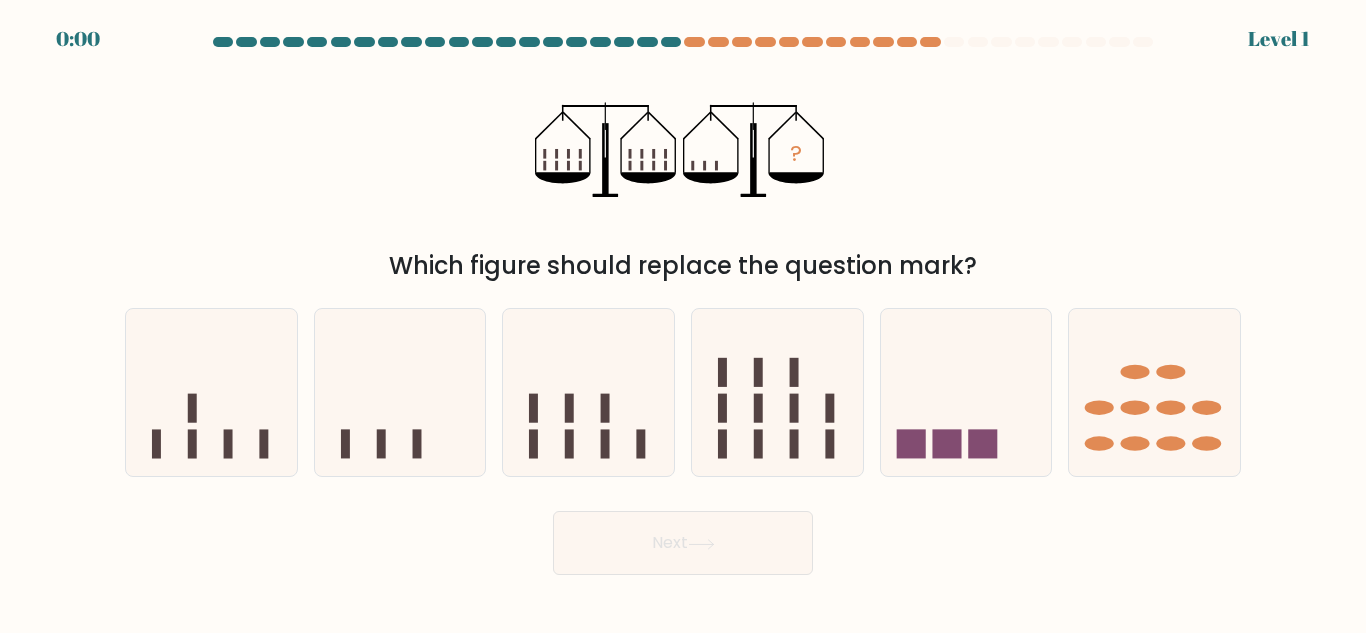 click at bounding box center (777, 392) 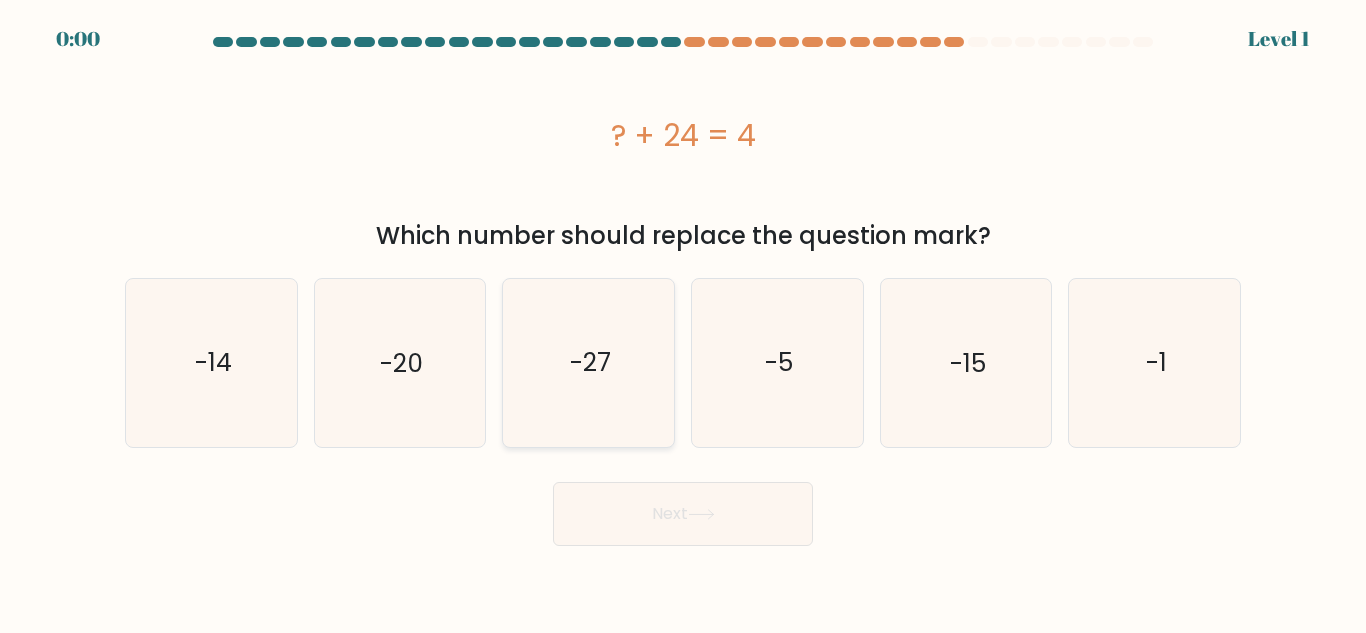 scroll, scrollTop: 0, scrollLeft: 0, axis: both 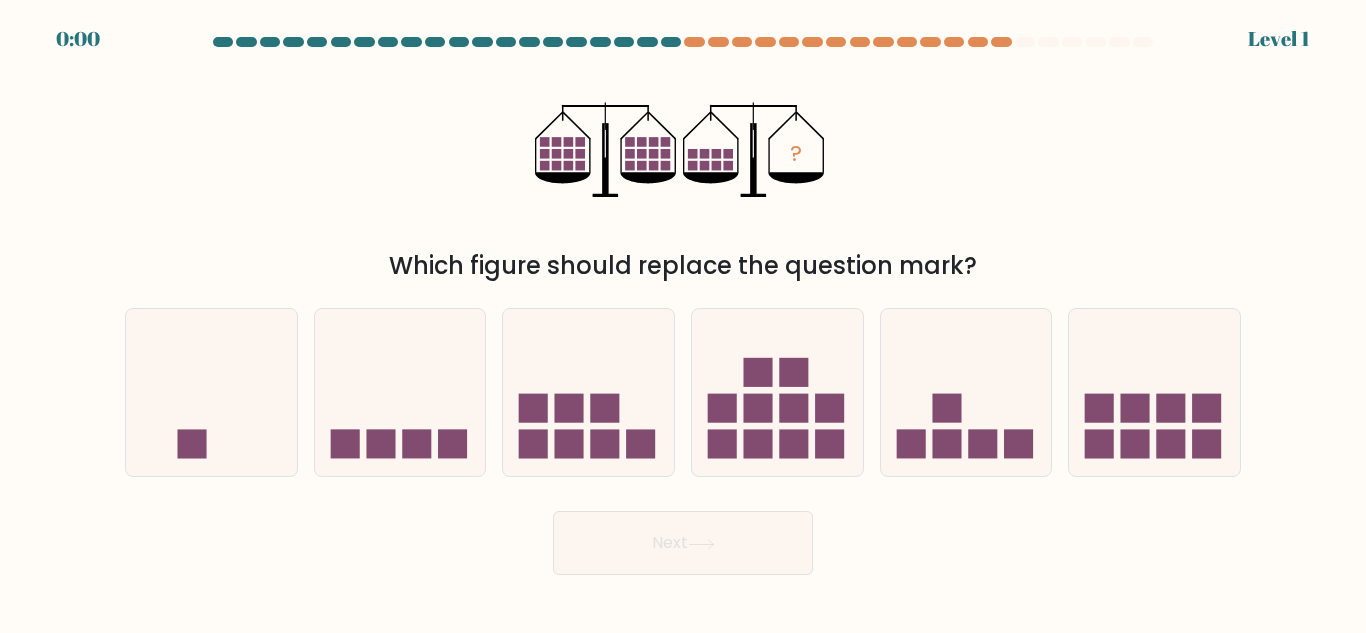 click at bounding box center (569, 444) 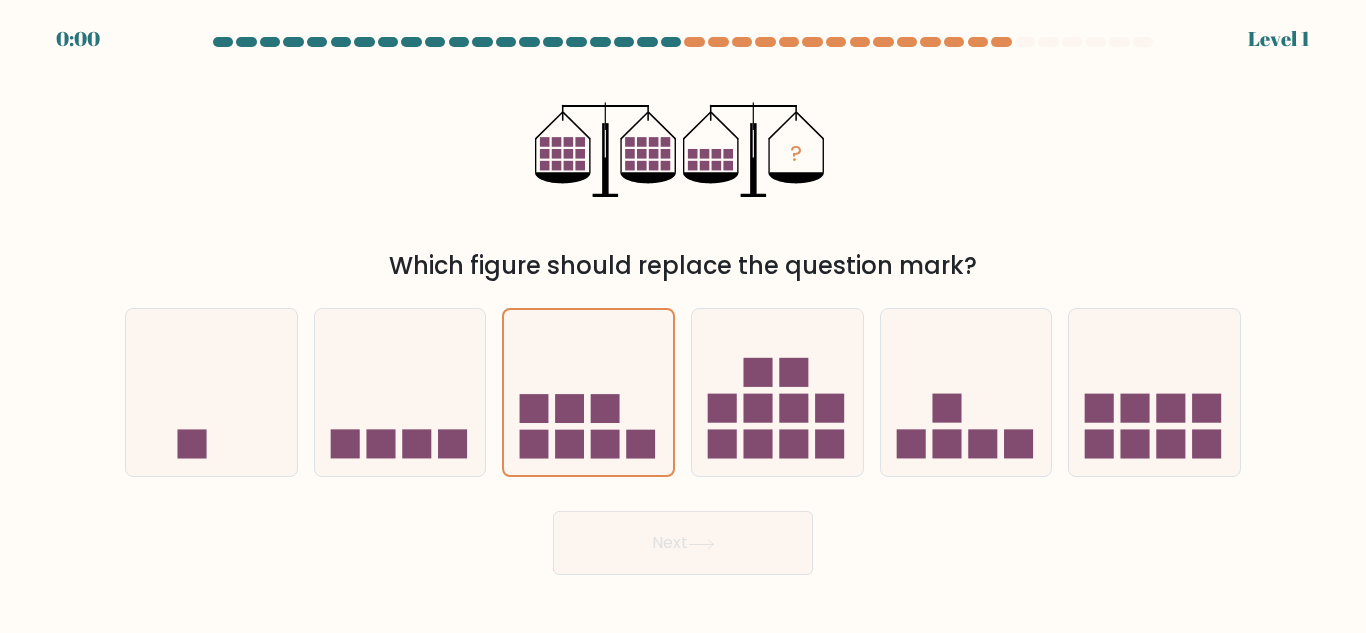 click on "Next" at bounding box center (683, 543) 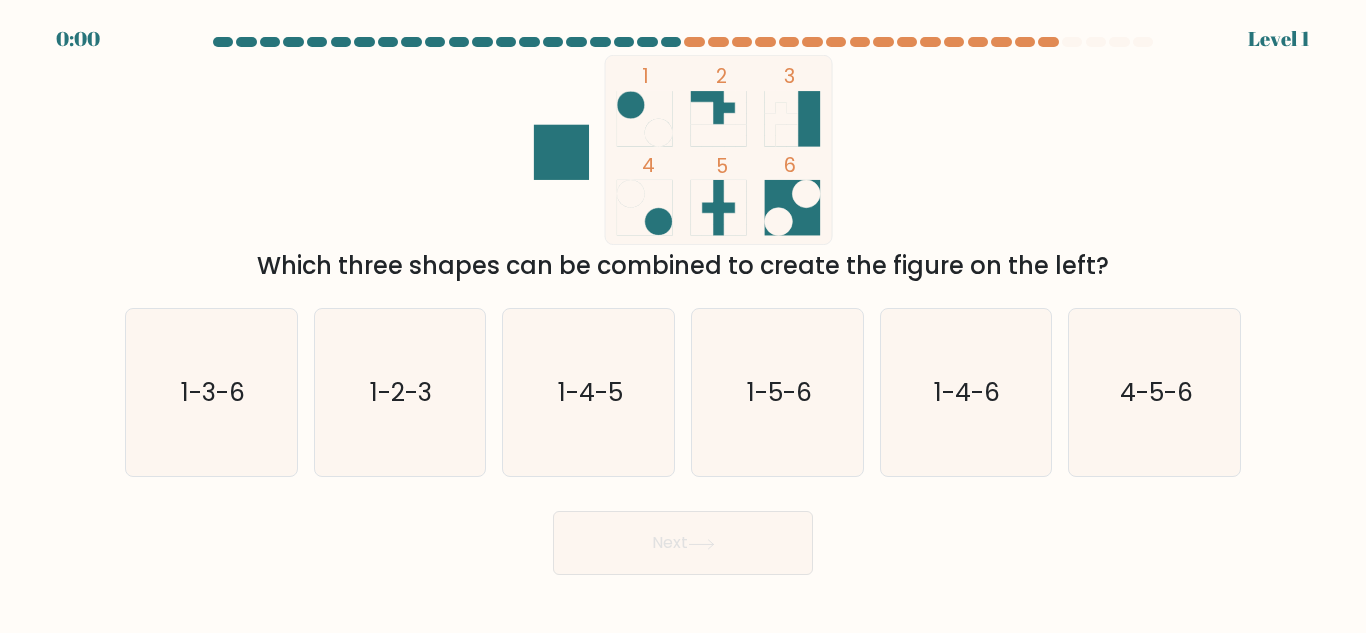 scroll, scrollTop: 0, scrollLeft: 0, axis: both 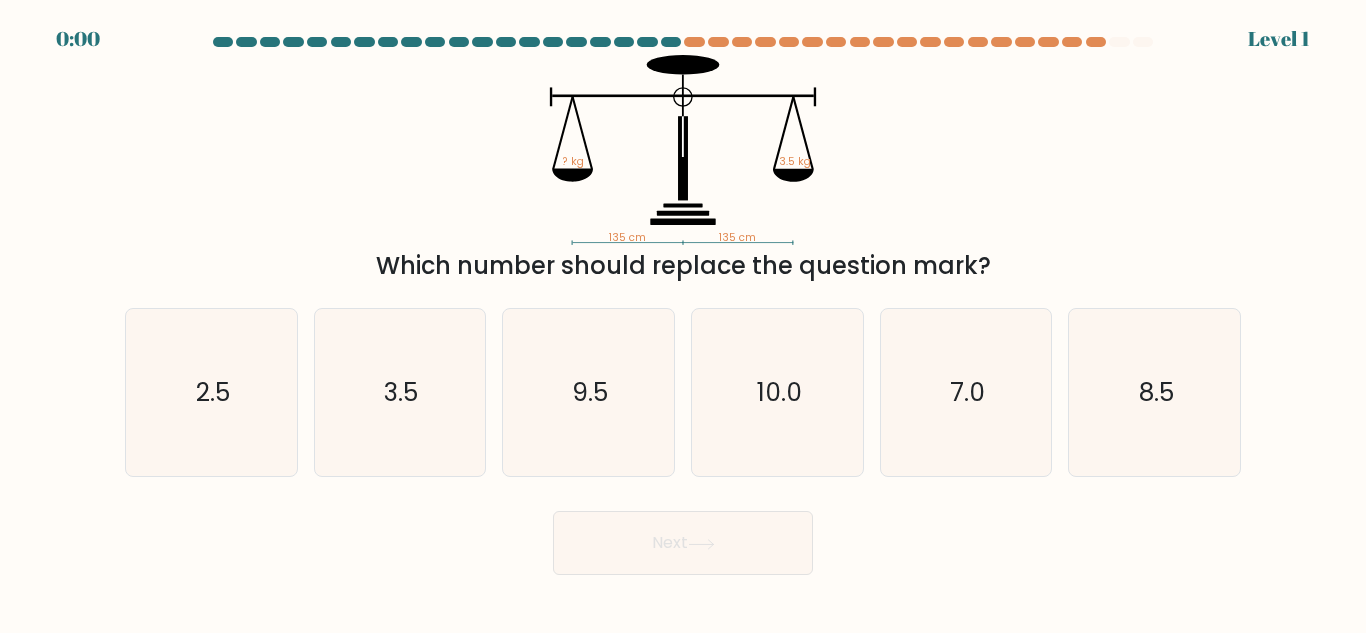 click on "Next" at bounding box center [683, 538] 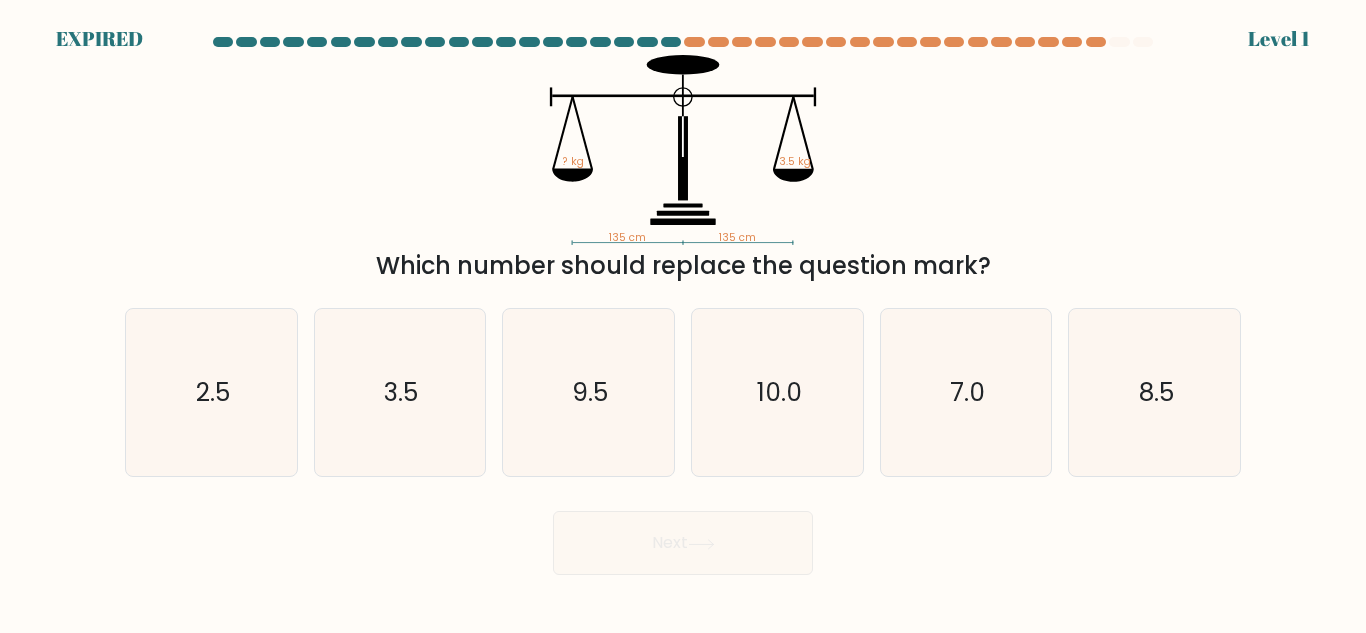 click on "10.0" at bounding box center (777, 392) 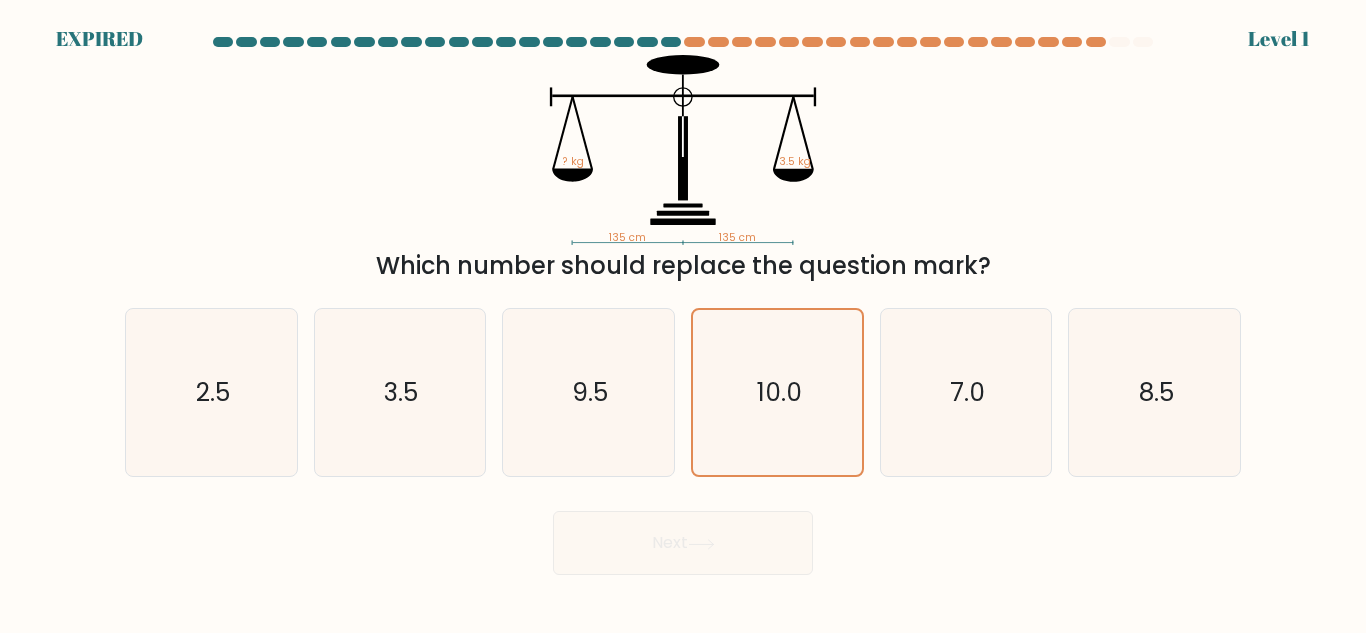 click on "Next" at bounding box center [683, 538] 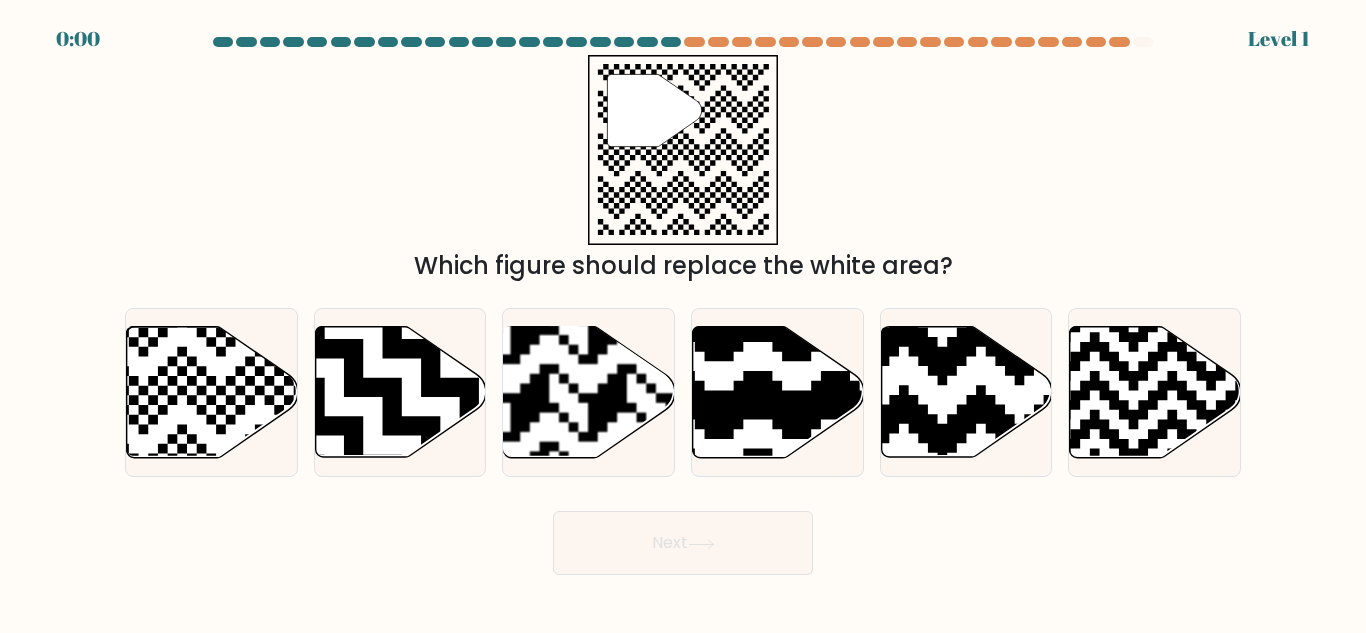 scroll, scrollTop: 0, scrollLeft: 0, axis: both 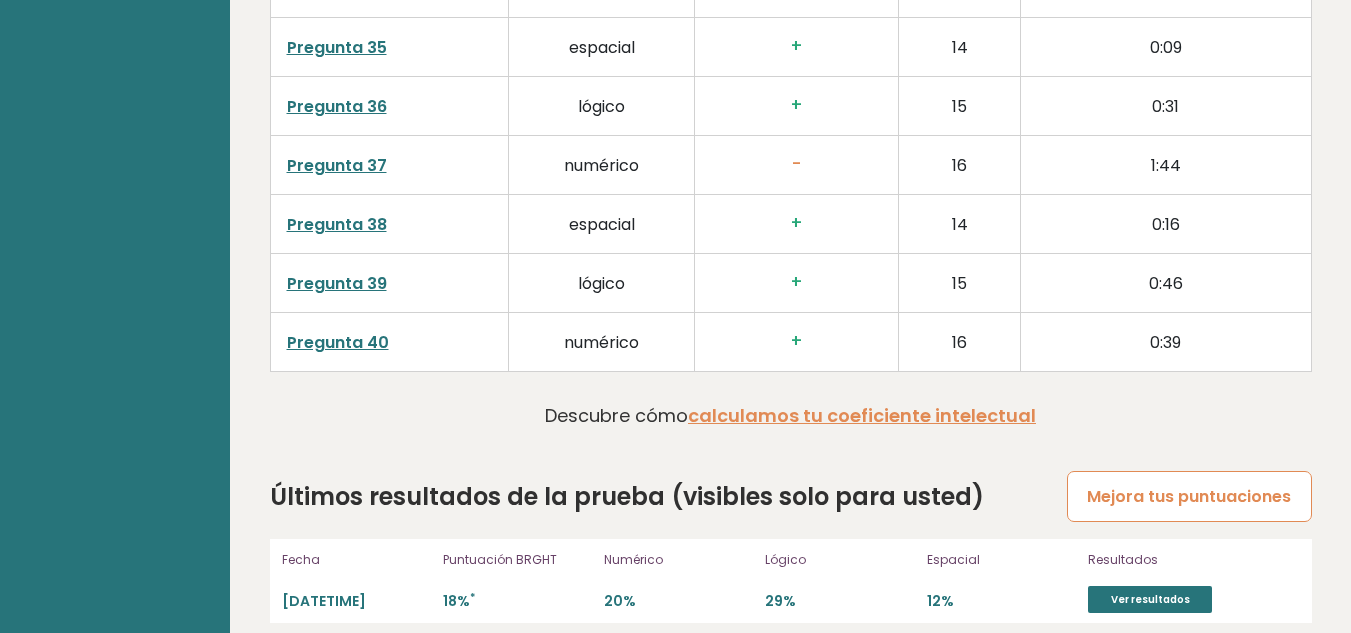 click on "Mejora tus puntuaciones" at bounding box center (1189, 496) 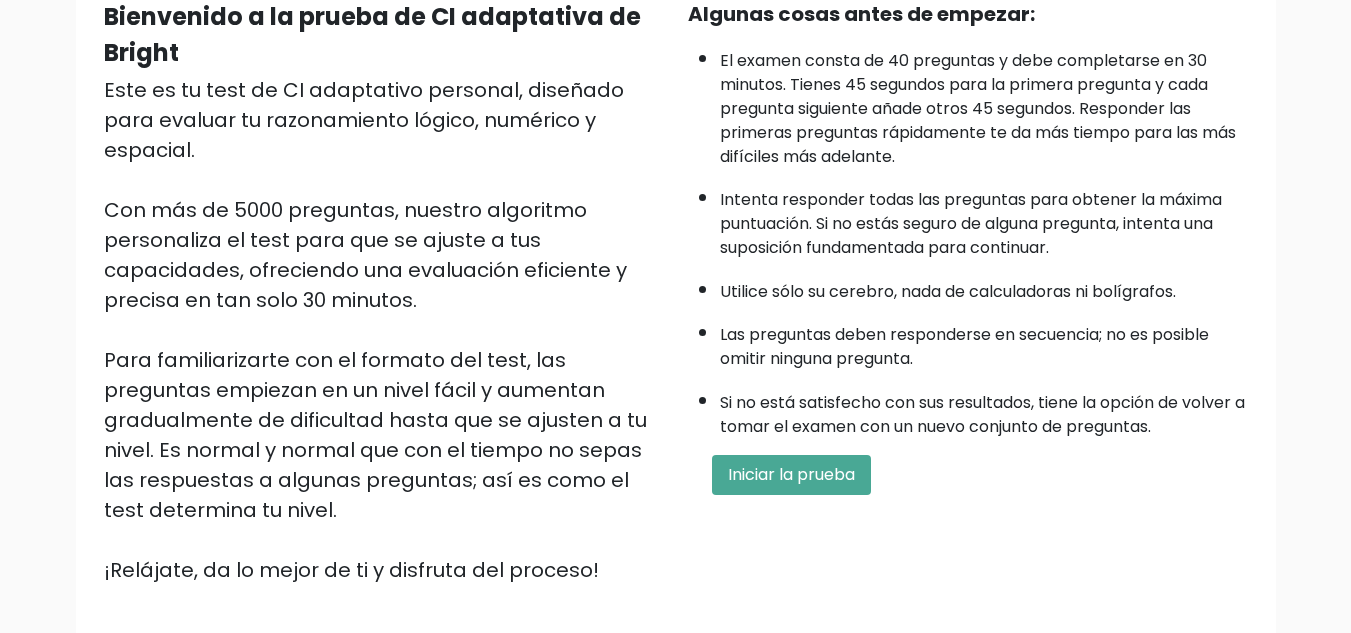 scroll, scrollTop: 218, scrollLeft: 0, axis: vertical 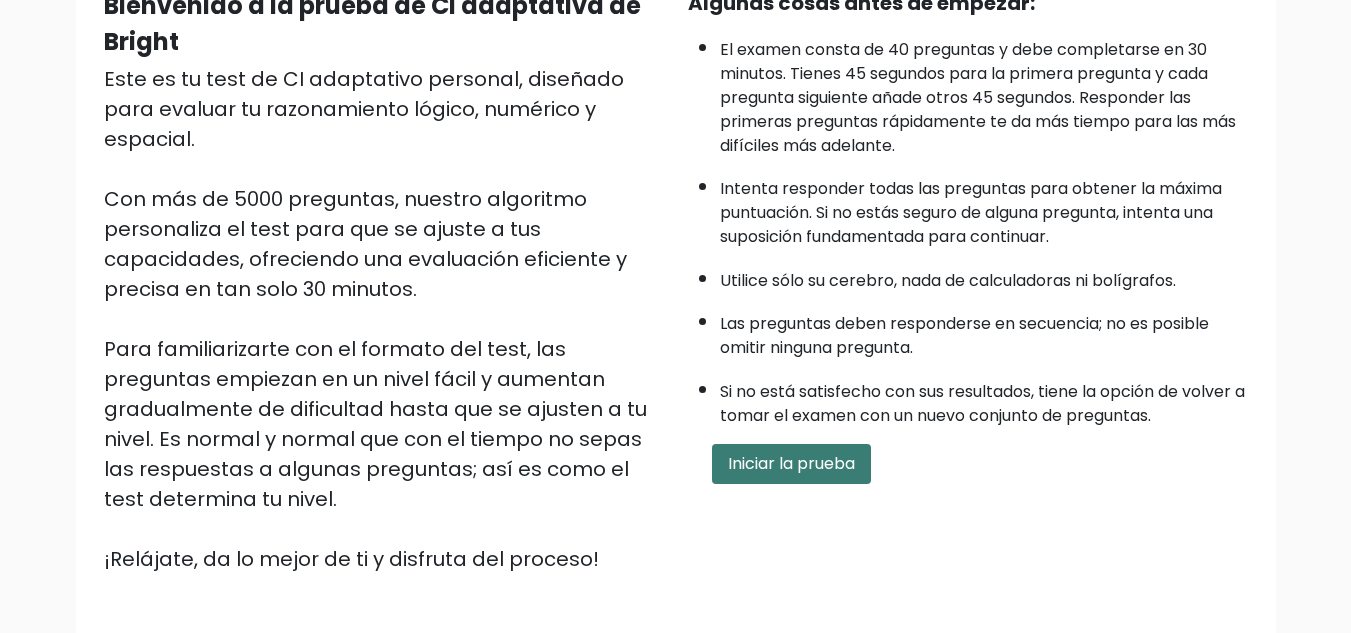 click on "Iniciar la prueba" at bounding box center (791, 463) 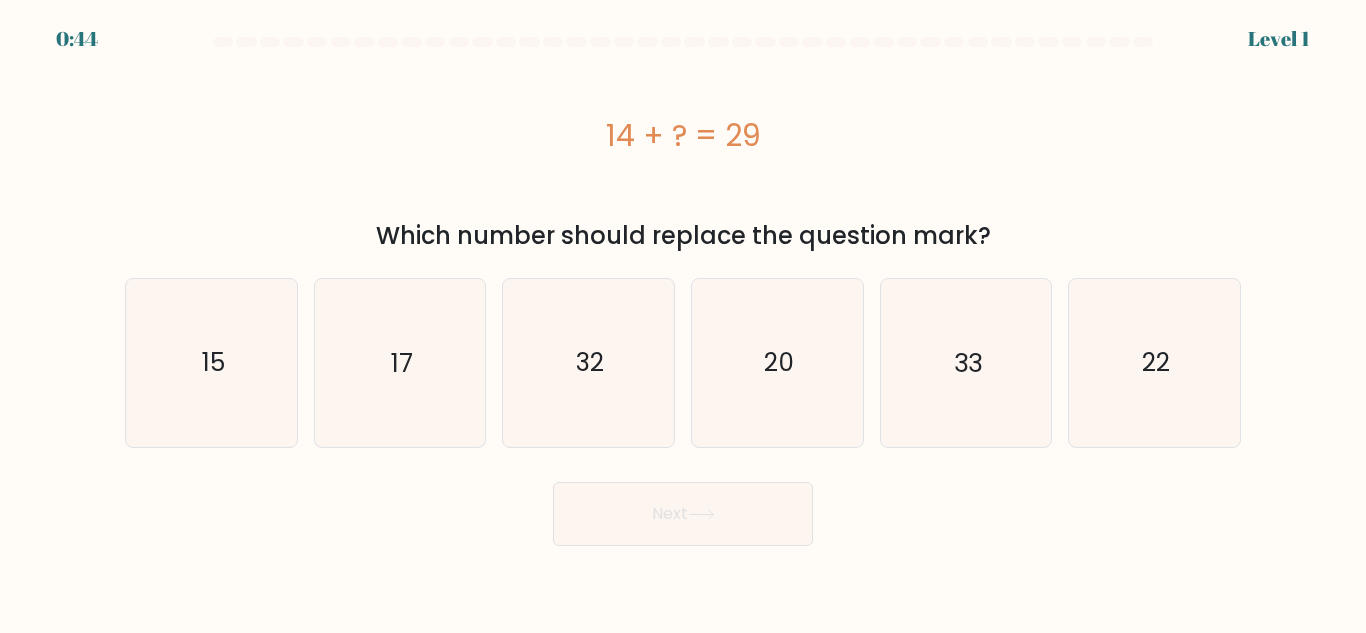 scroll, scrollTop: 0, scrollLeft: 0, axis: both 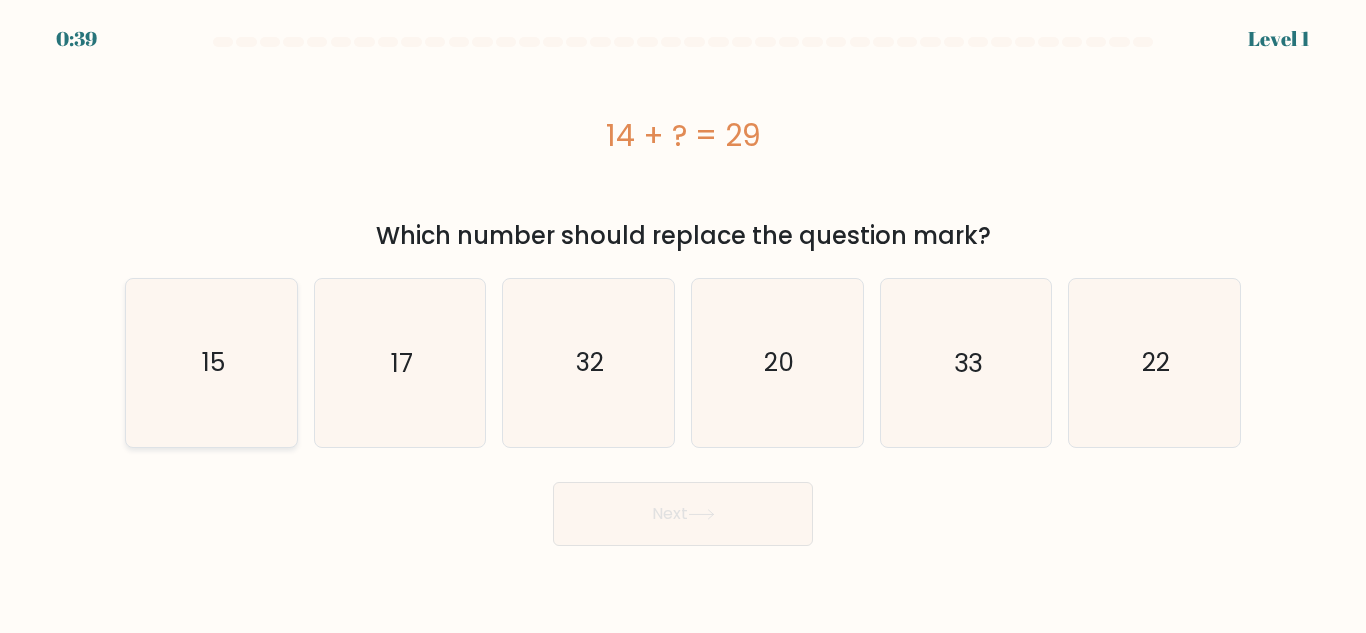 click on "15" at bounding box center [211, 362] 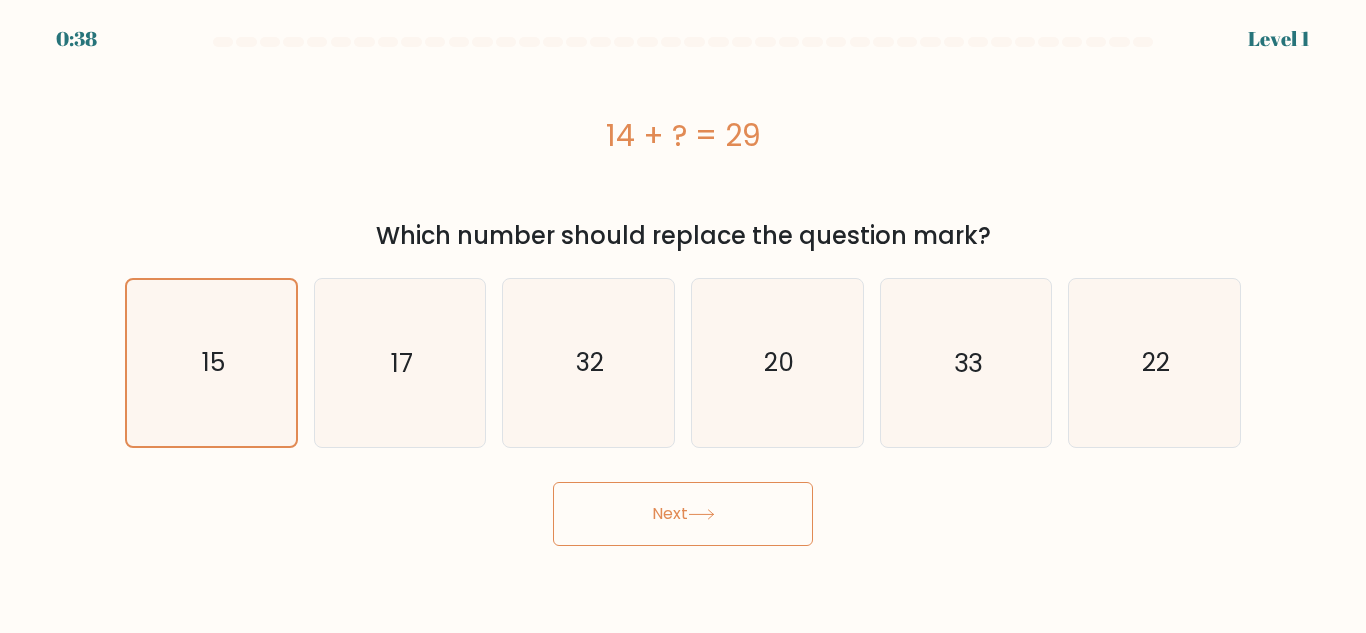 click on "Next" at bounding box center (683, 514) 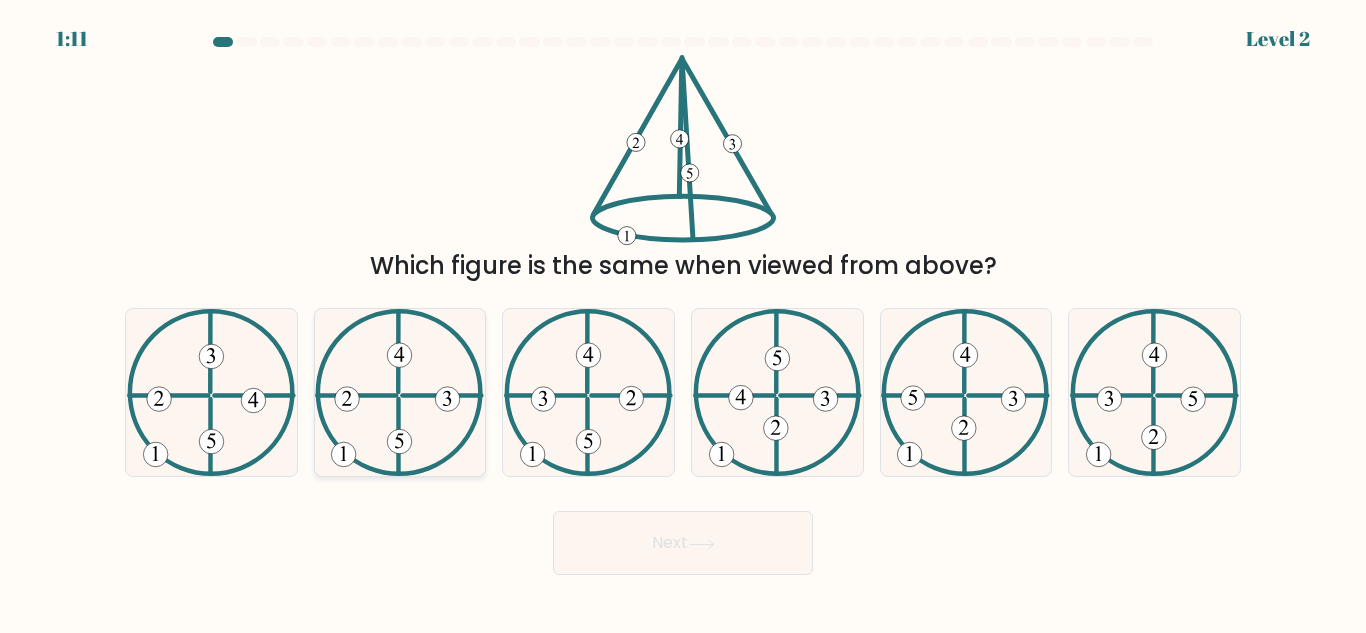 click at bounding box center [399, 392] 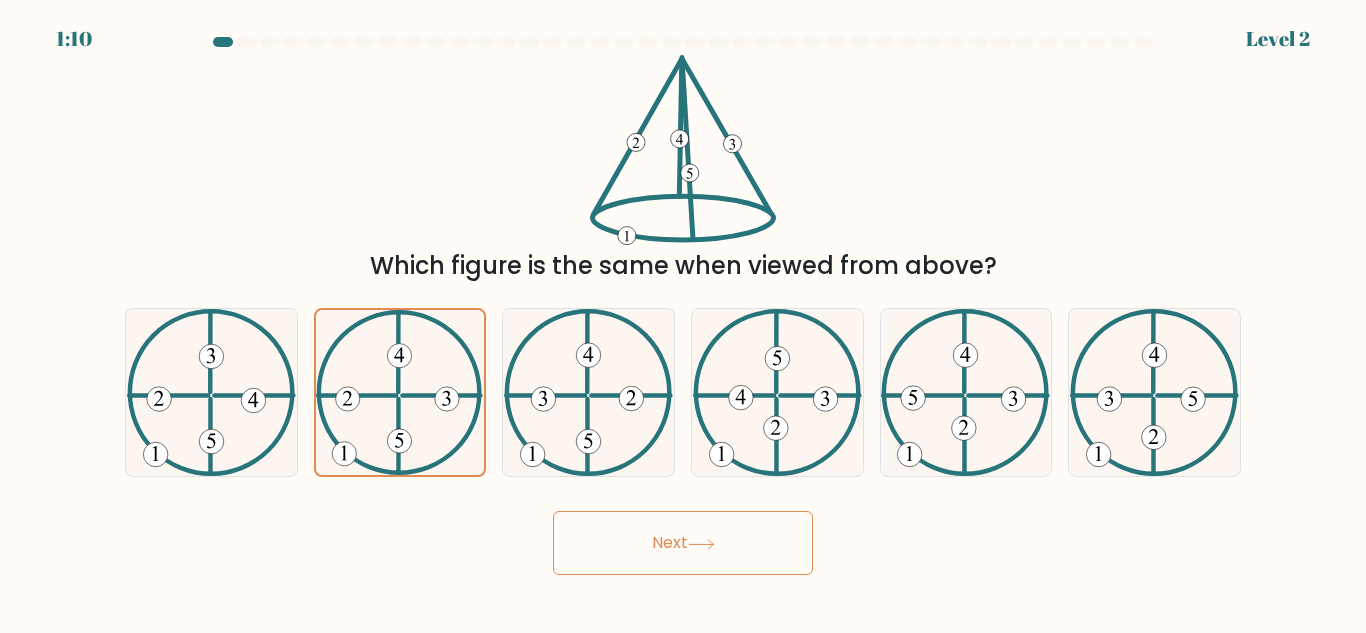 click at bounding box center [701, 544] 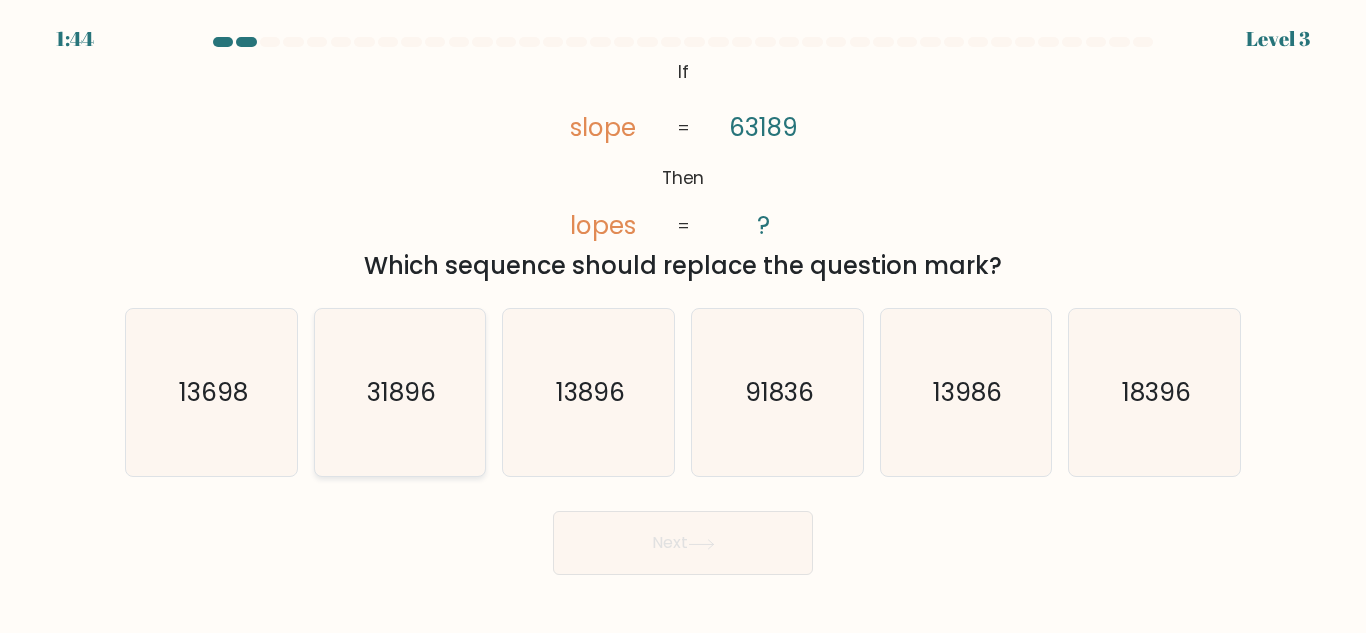 click on "31896" at bounding box center [401, 392] 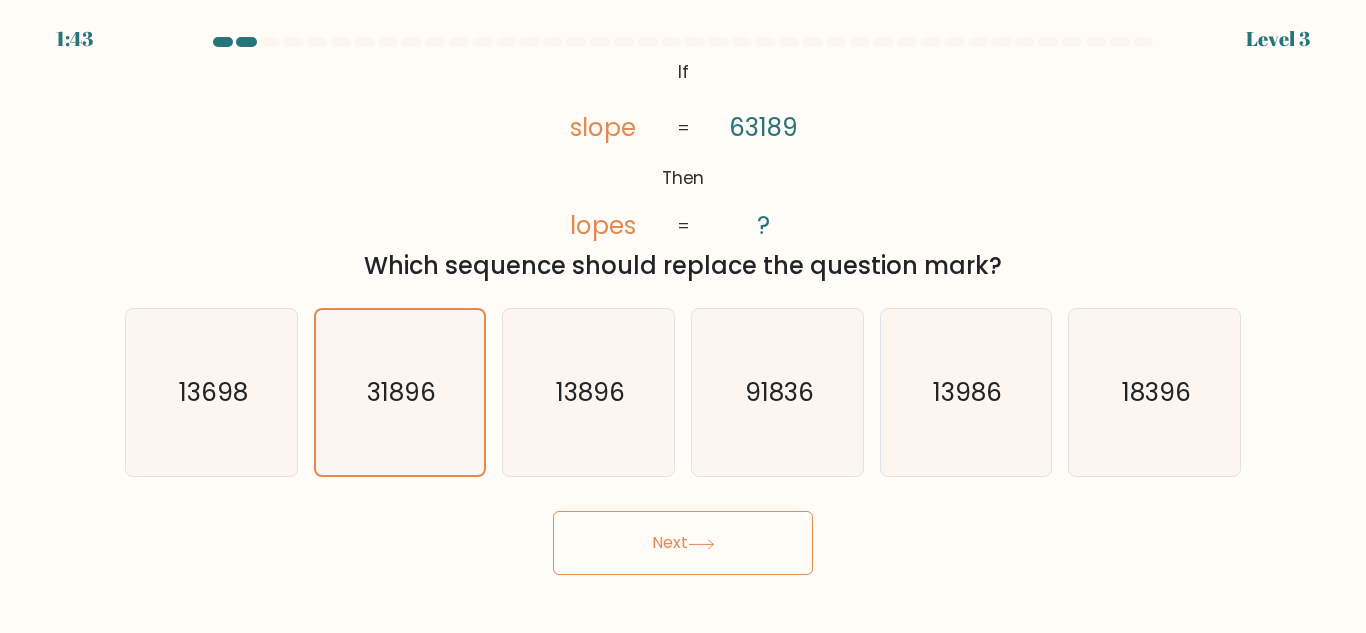 click at bounding box center [701, 544] 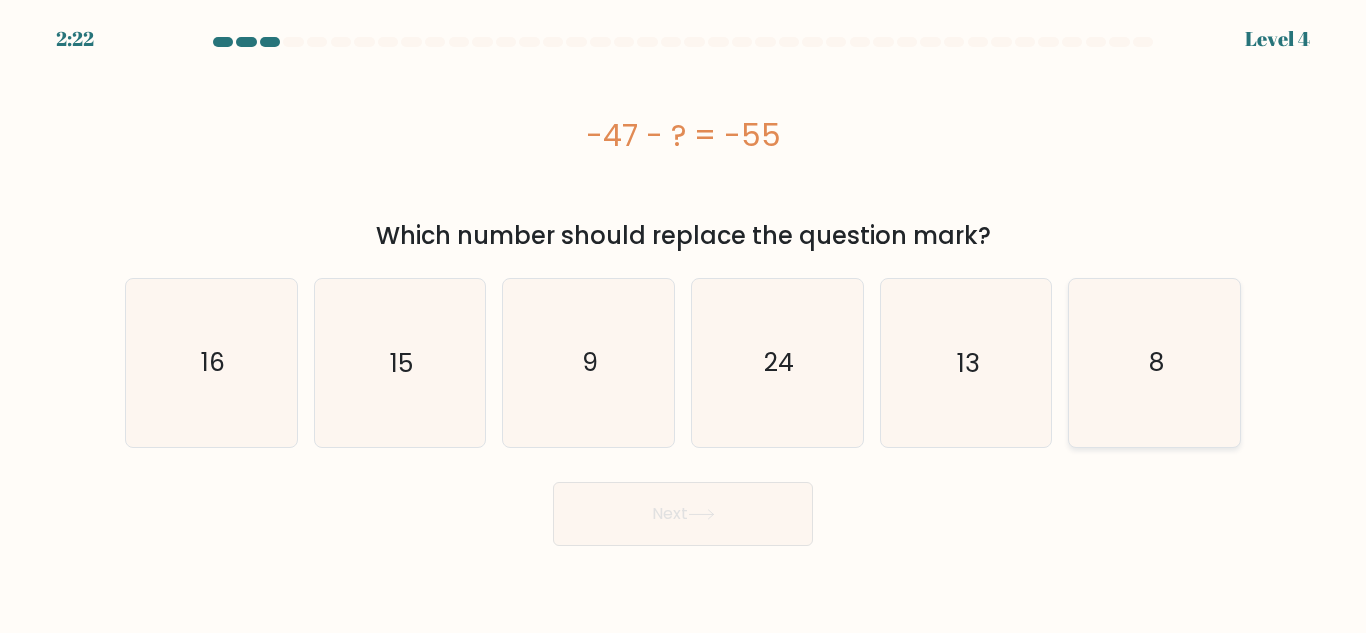 drag, startPoint x: 1241, startPoint y: 379, endPoint x: 1175, endPoint y: 376, distance: 66.068146 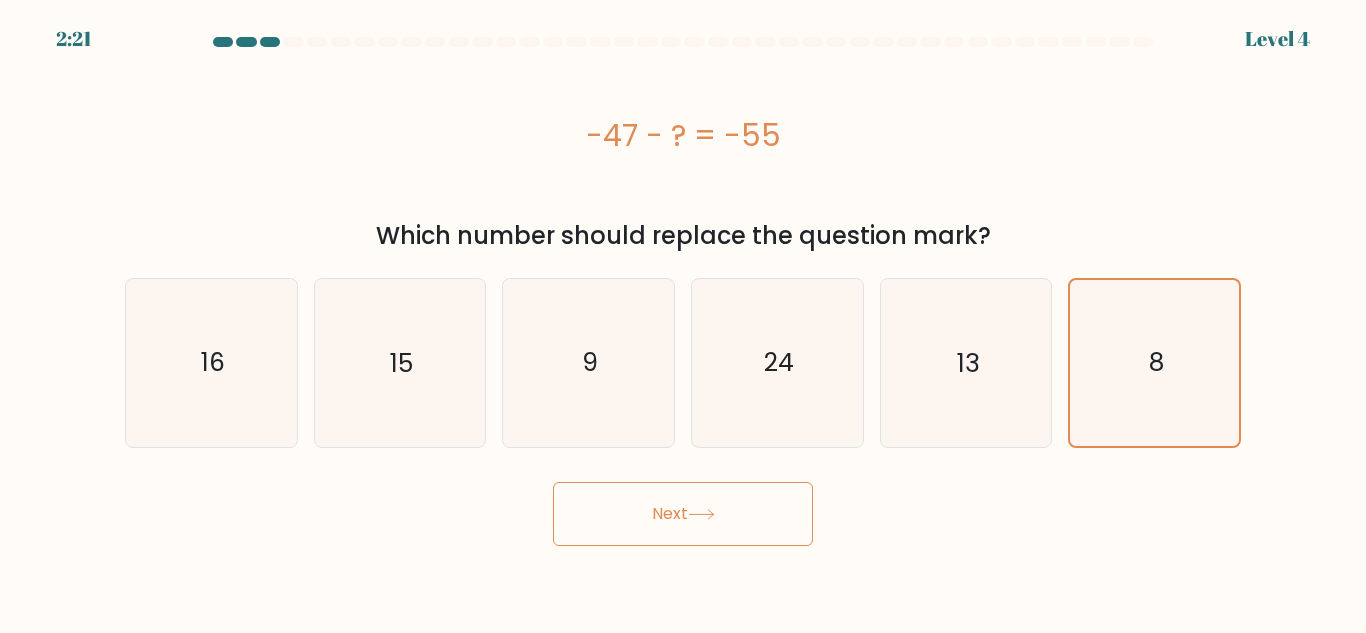 click on "Next" at bounding box center (683, 514) 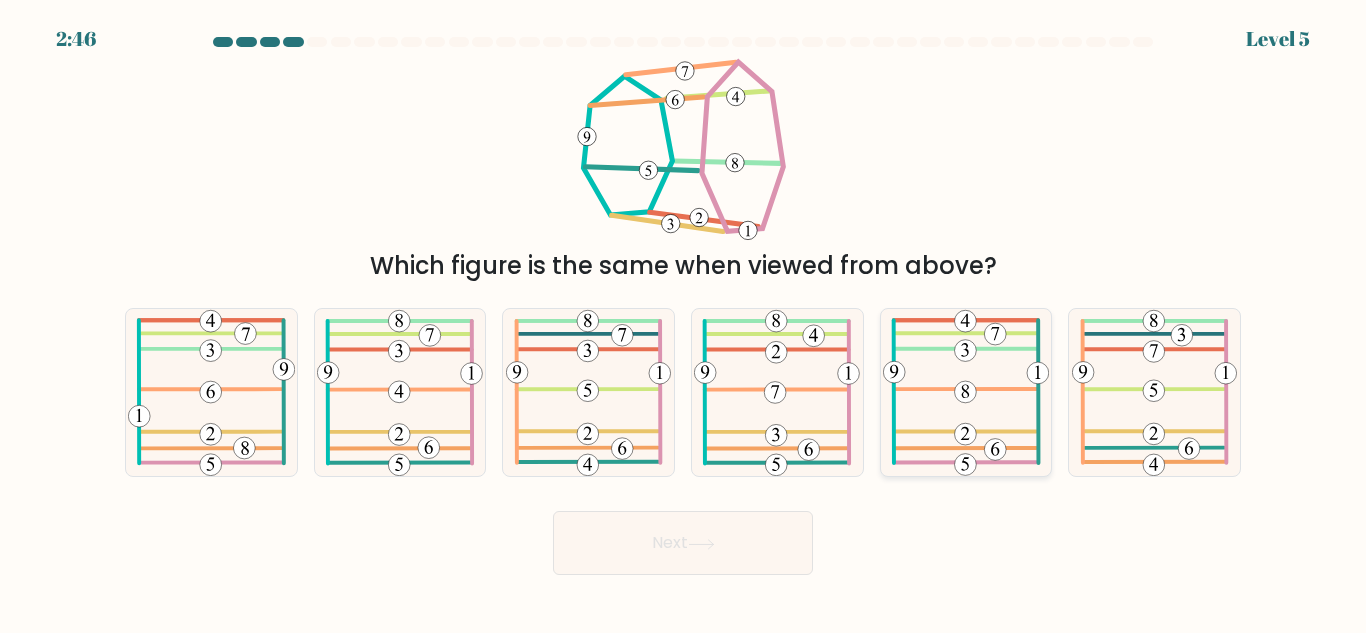 click at bounding box center (966, 392) 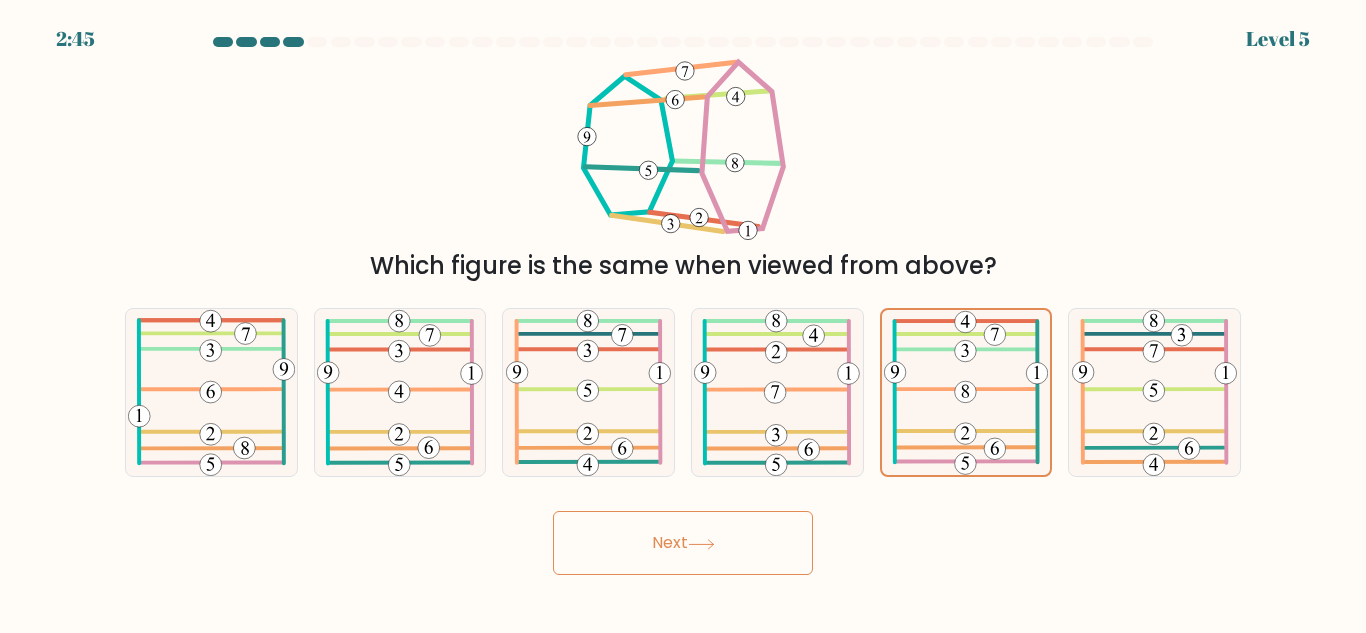 click on "Next" at bounding box center [683, 543] 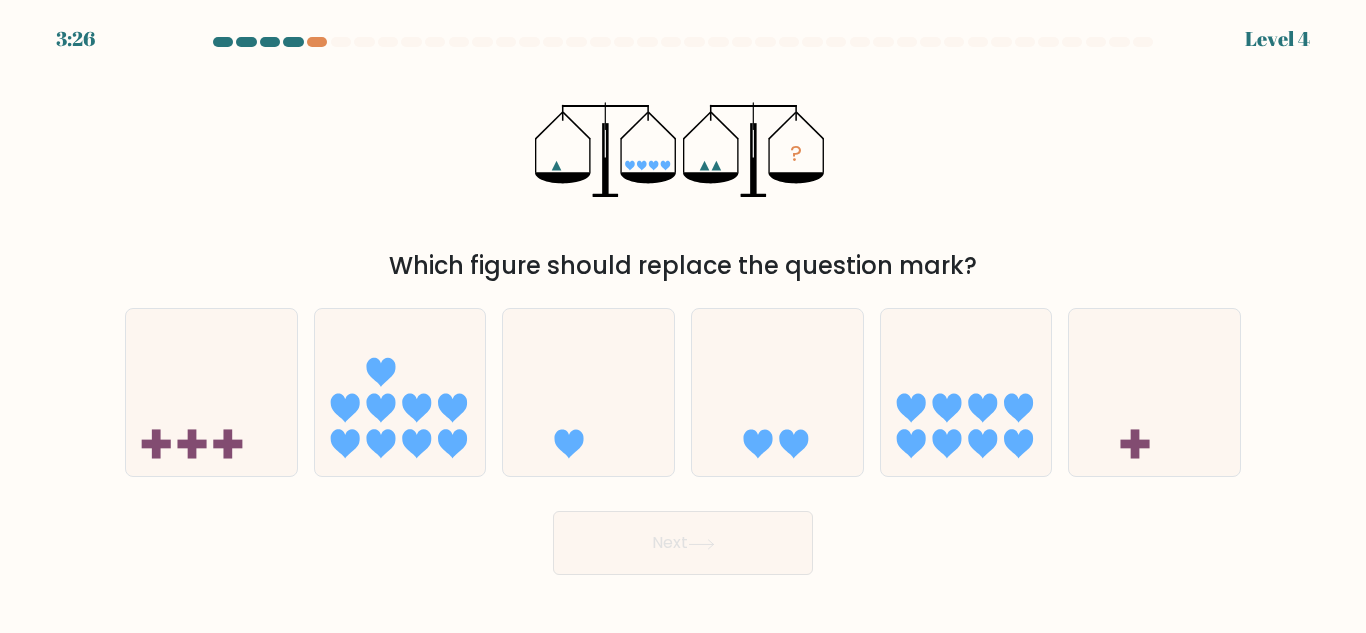 drag, startPoint x: 393, startPoint y: 265, endPoint x: 956, endPoint y: 272, distance: 563.0435 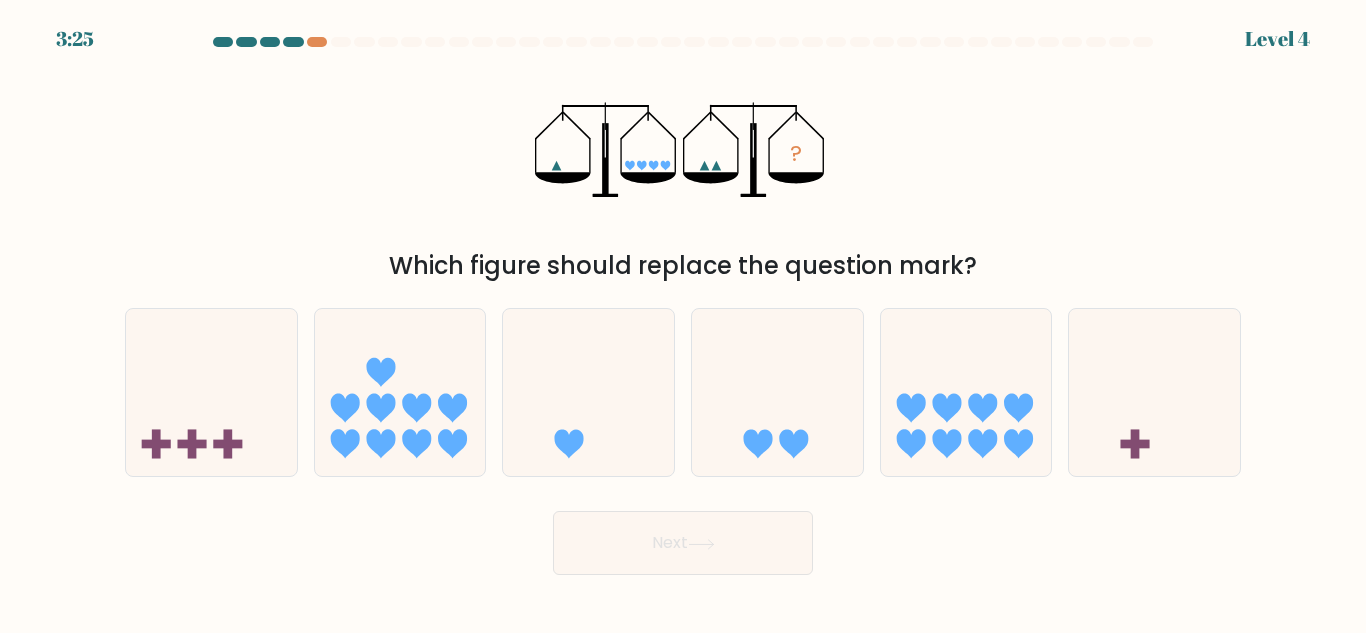 click on "Which figure should replace the question mark?" at bounding box center (683, 266) 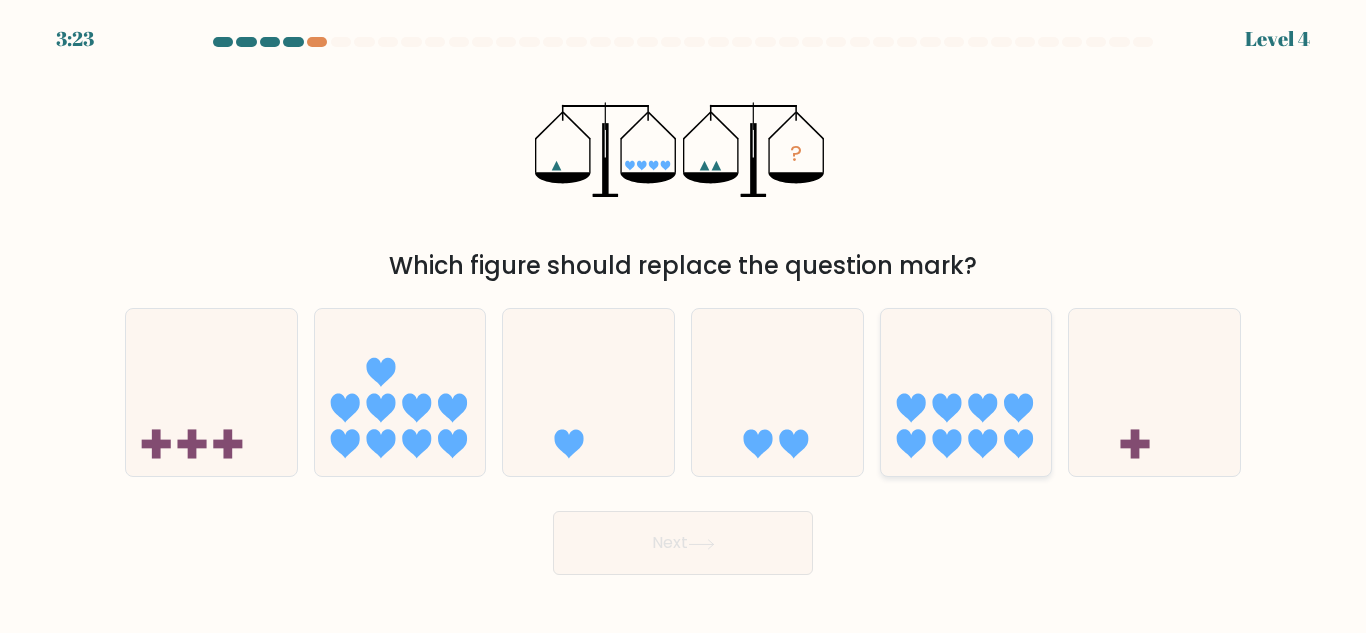 click at bounding box center (946, 444) 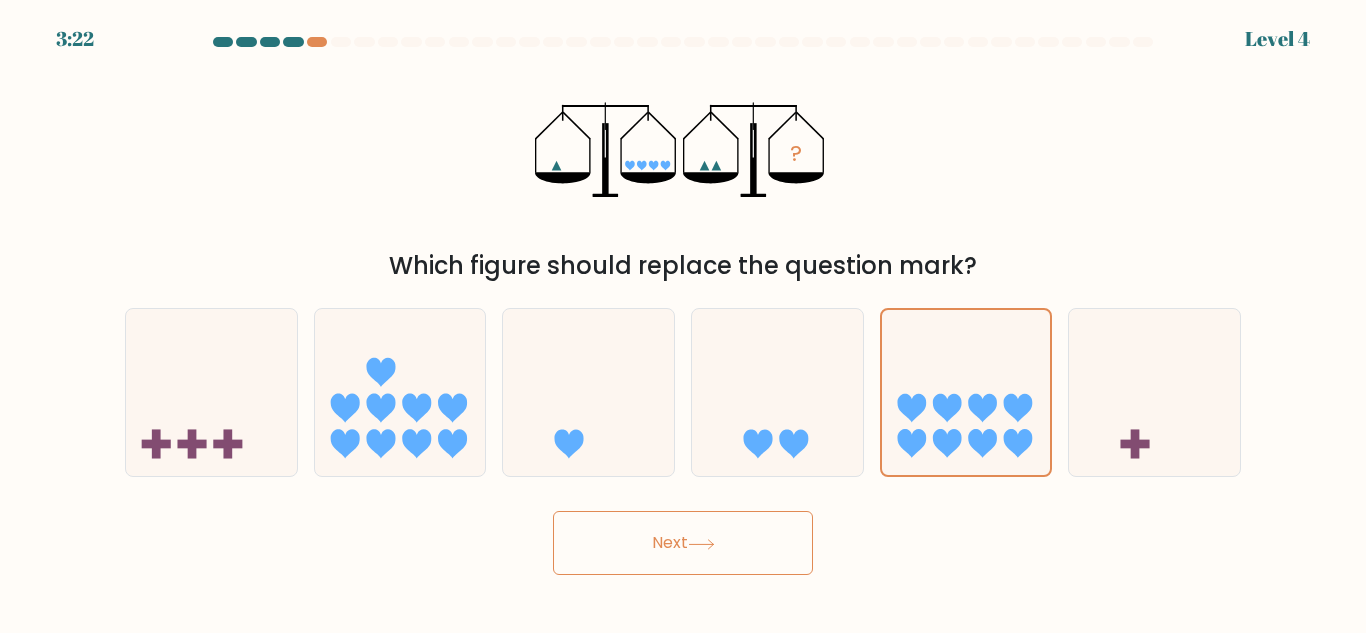 click on "Next" at bounding box center (683, 543) 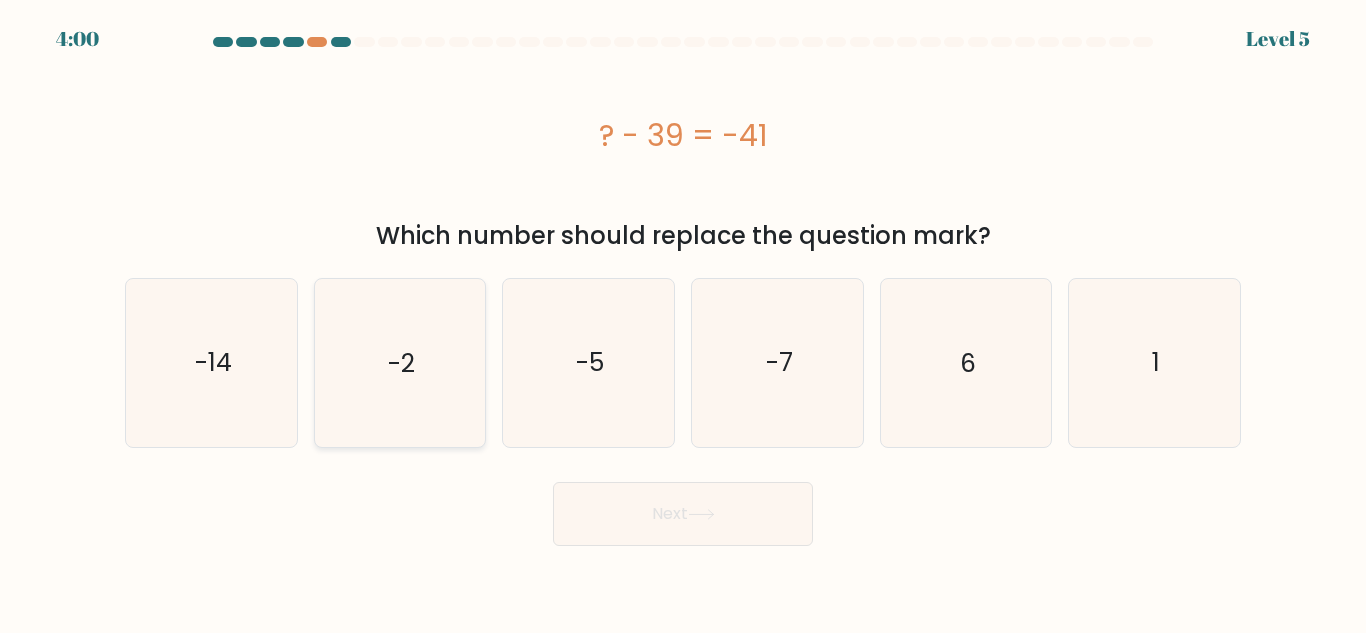 click on "-2" at bounding box center [399, 362] 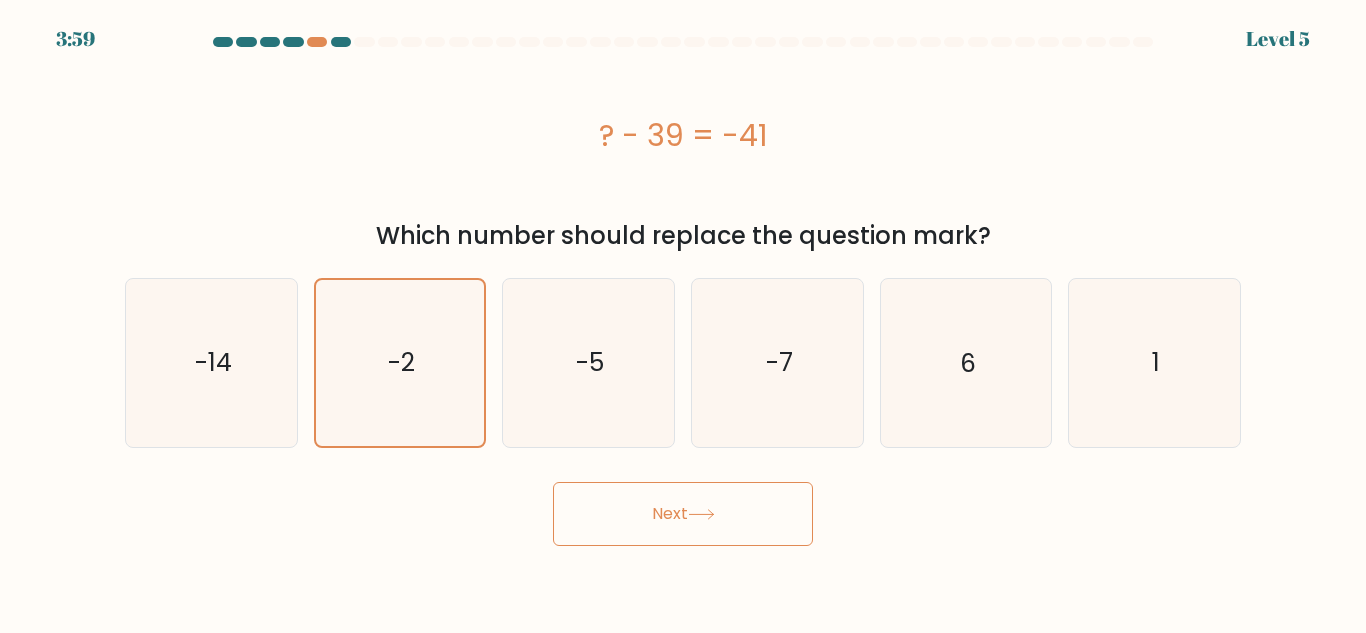 click on "Next" at bounding box center (683, 514) 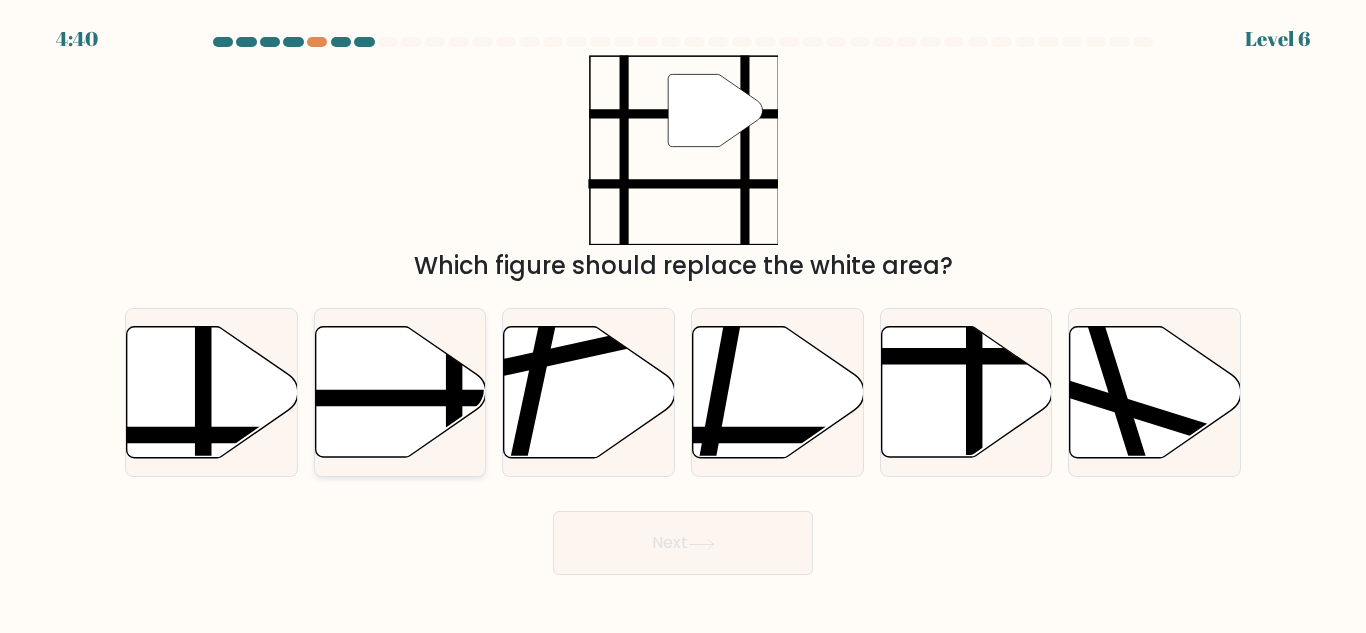 click at bounding box center (400, 392) 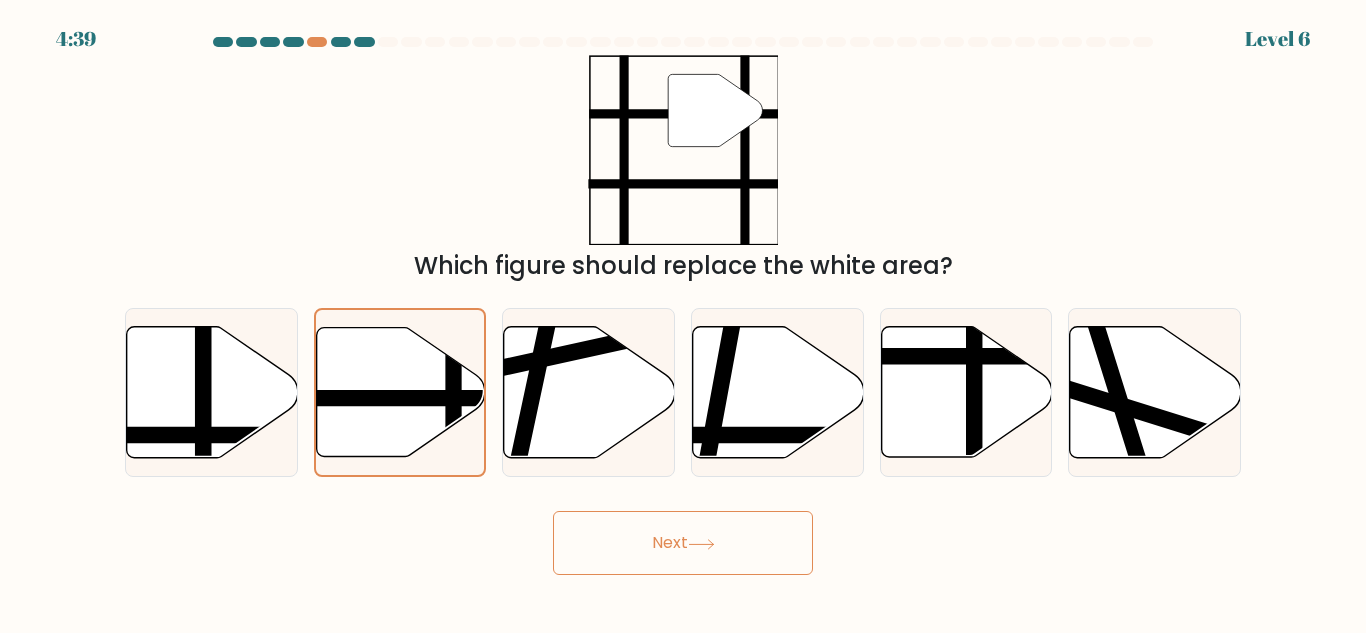 click on "Next" at bounding box center [683, 543] 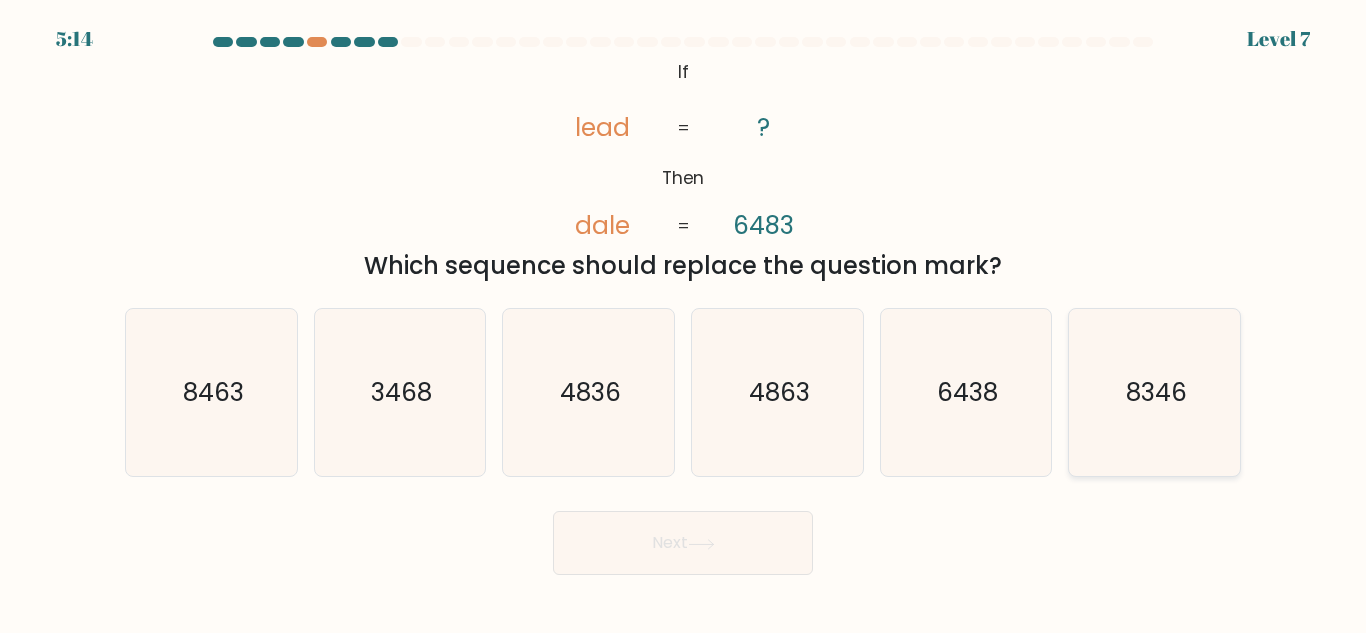 click on "8346" at bounding box center (1154, 392) 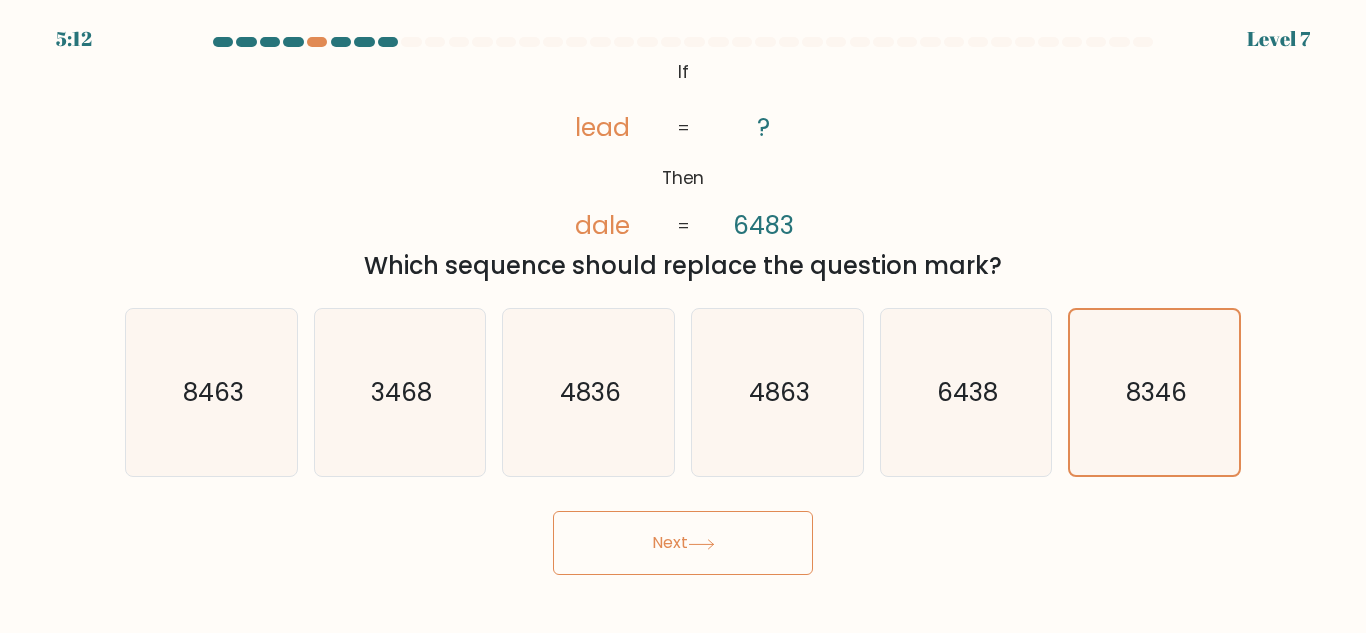 click on "Next" at bounding box center [683, 543] 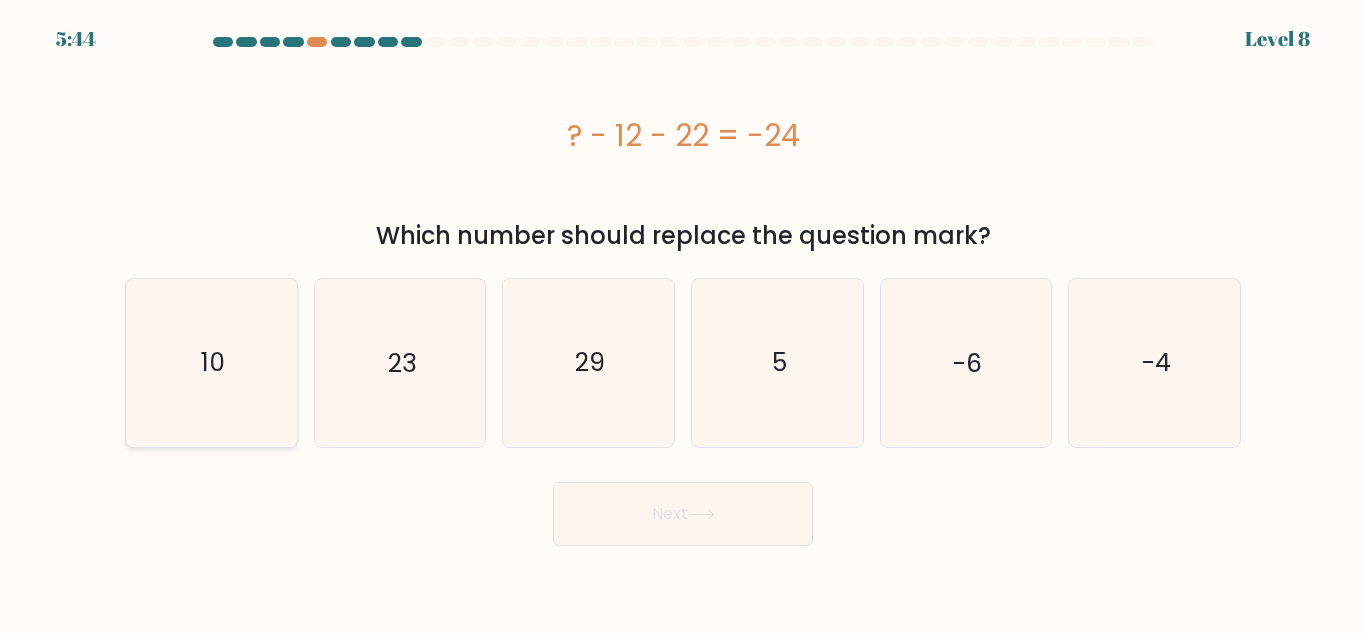 click on "10" at bounding box center (211, 362) 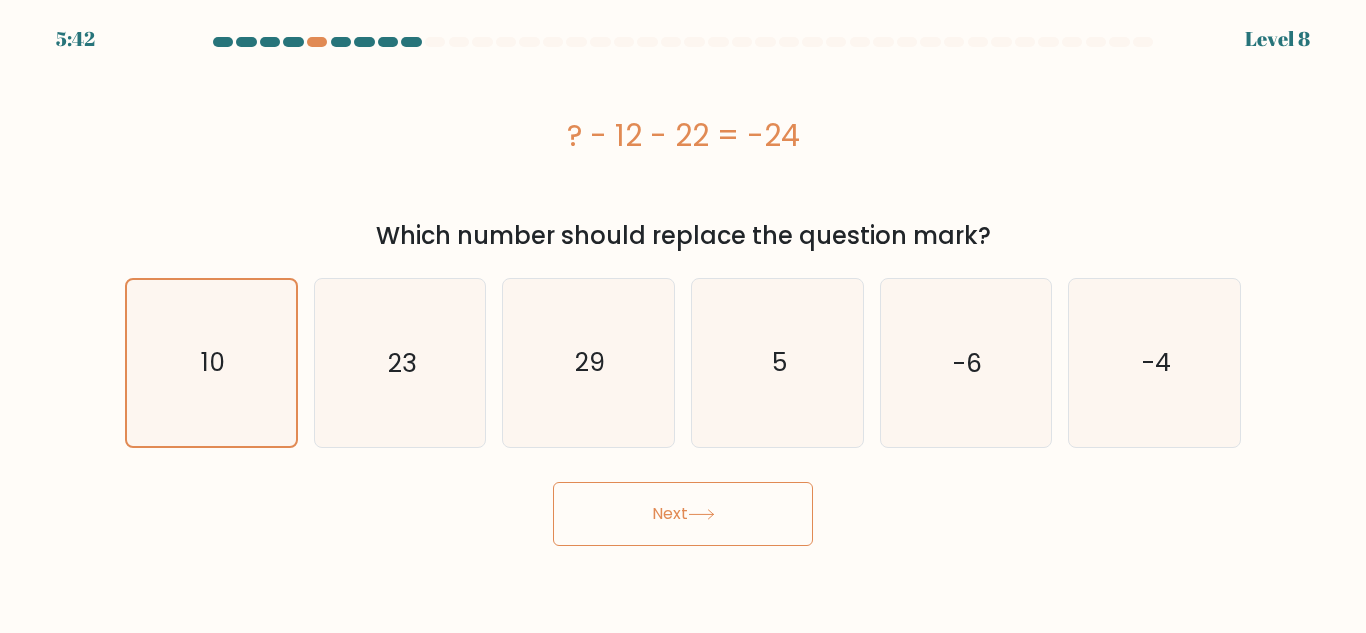 click on "Next" at bounding box center (683, 514) 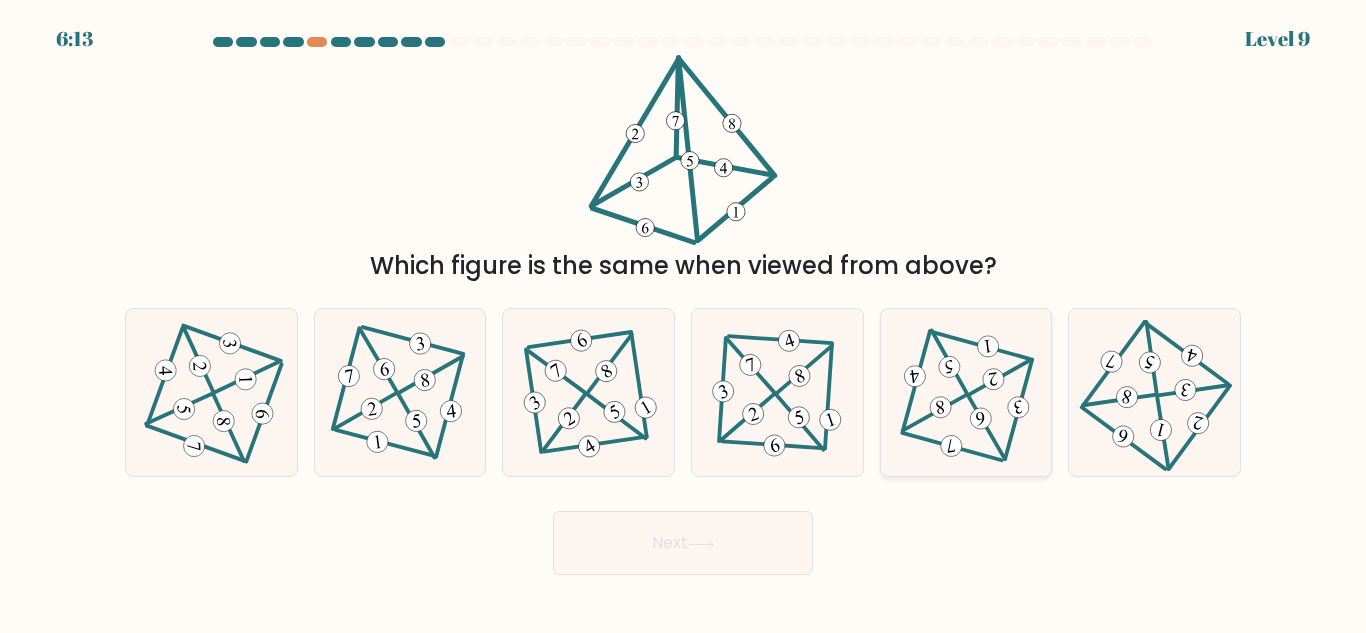 click at bounding box center [966, 393] 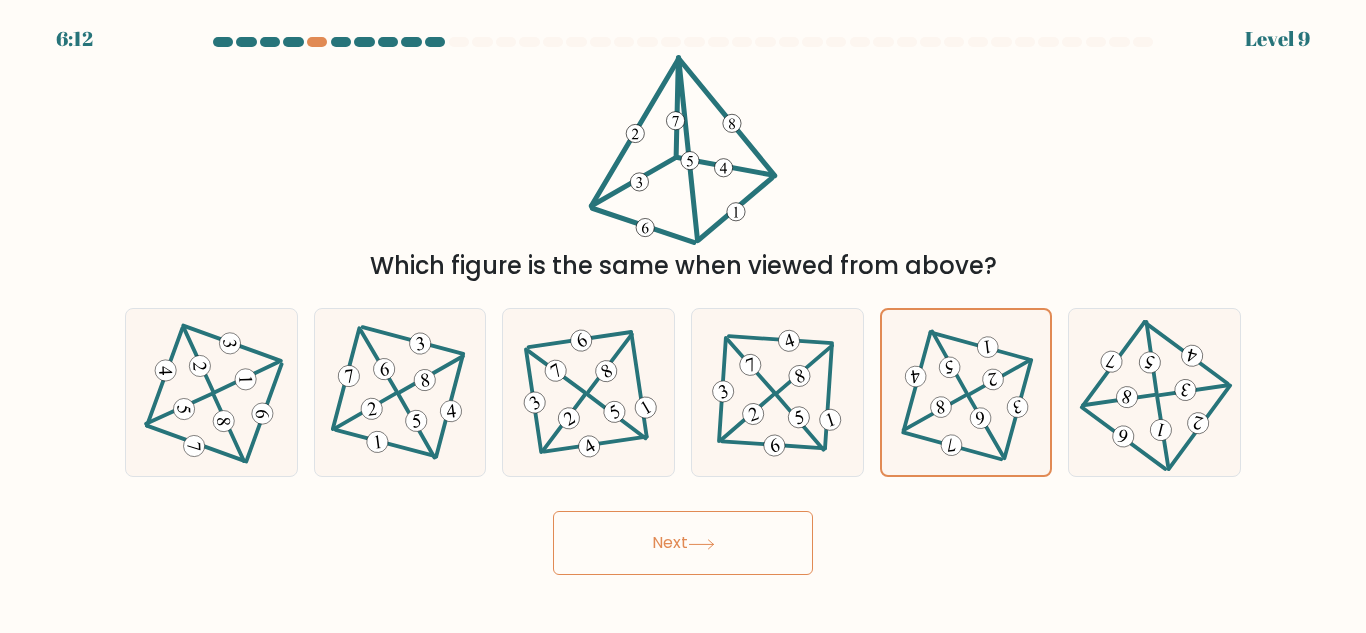 click on "Next" at bounding box center (683, 543) 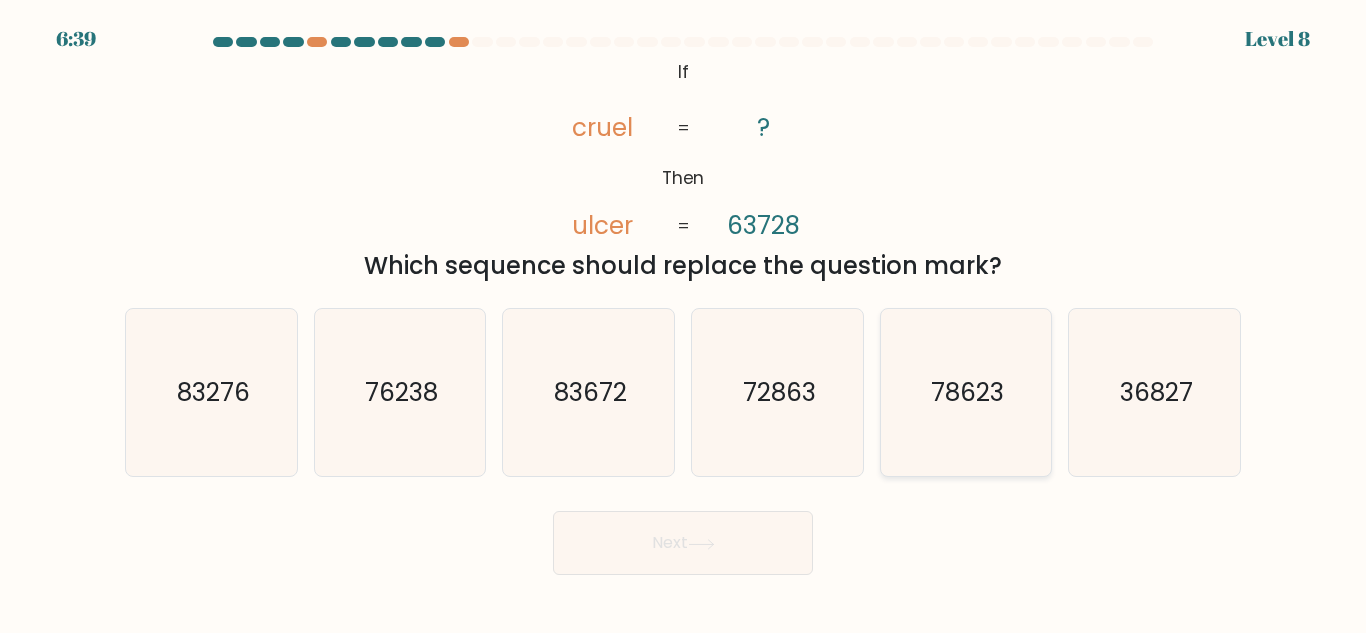 click on "78623" at bounding box center [965, 392] 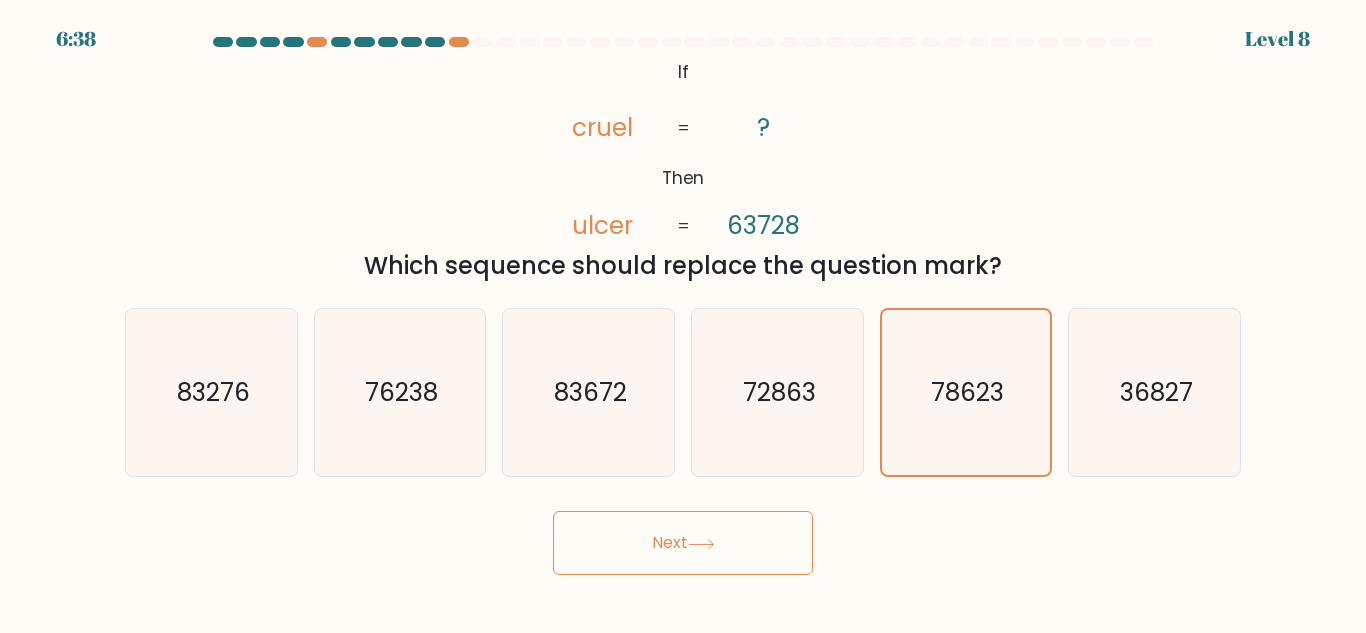 click on "Next" at bounding box center [683, 543] 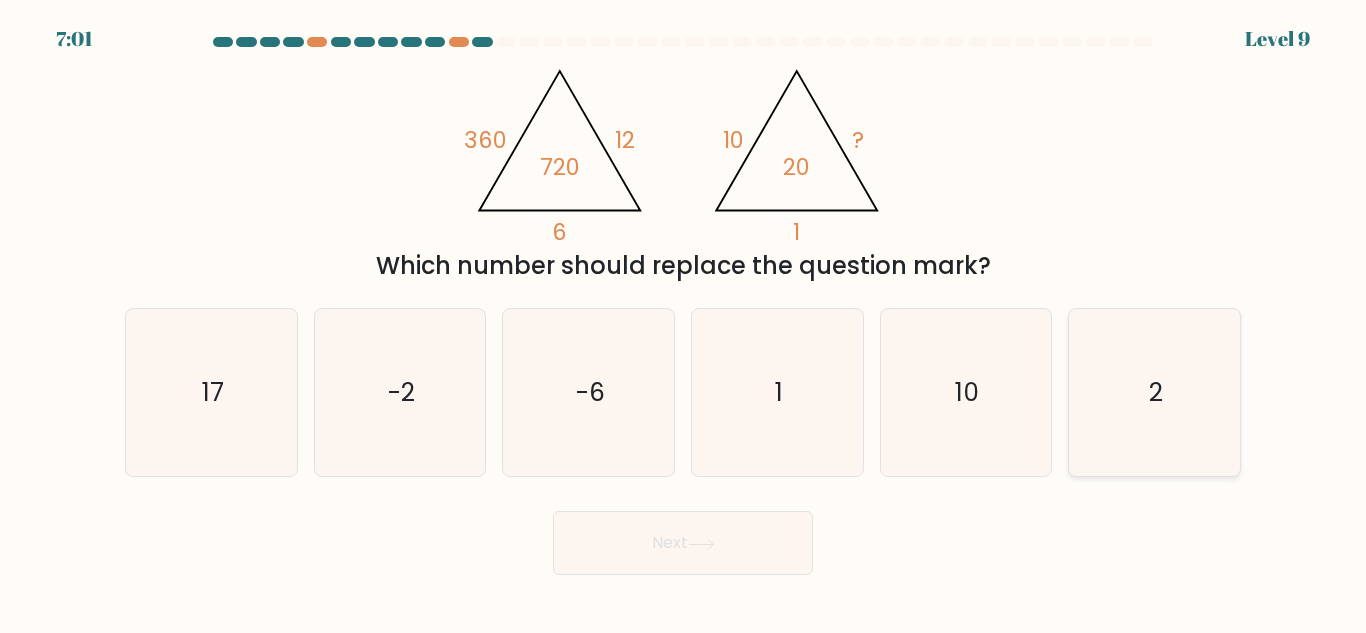 click on "2" at bounding box center (1154, 392) 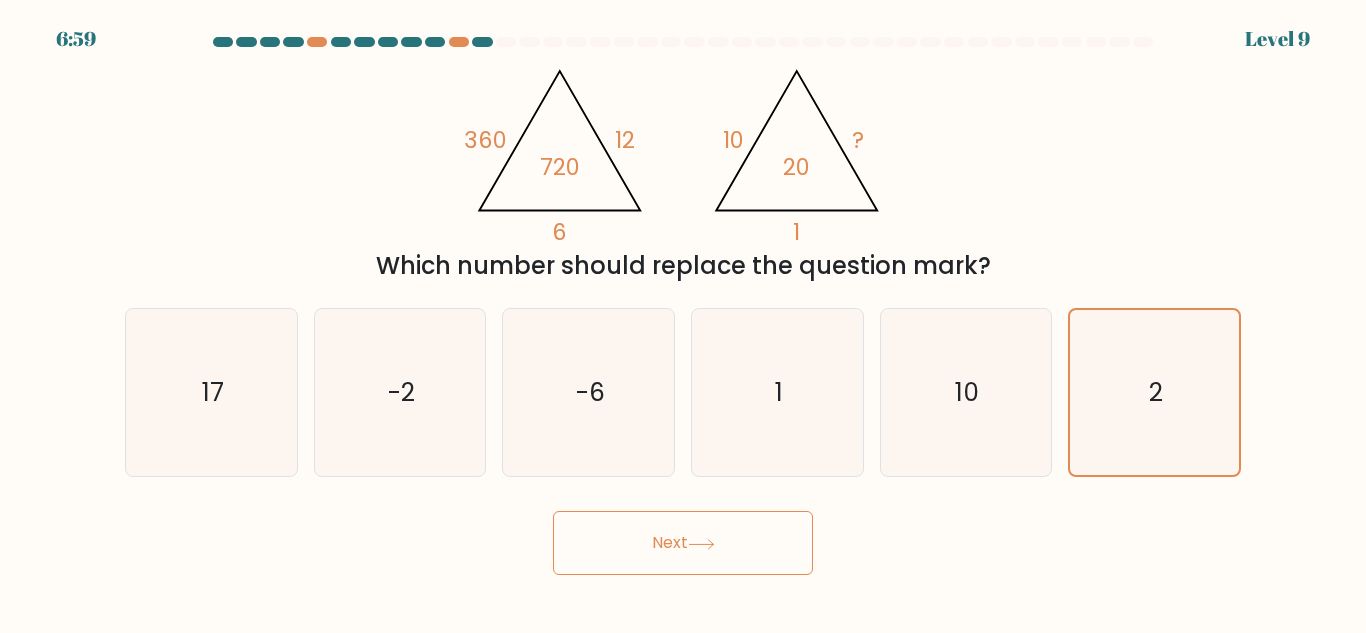 click on "Next" at bounding box center [683, 543] 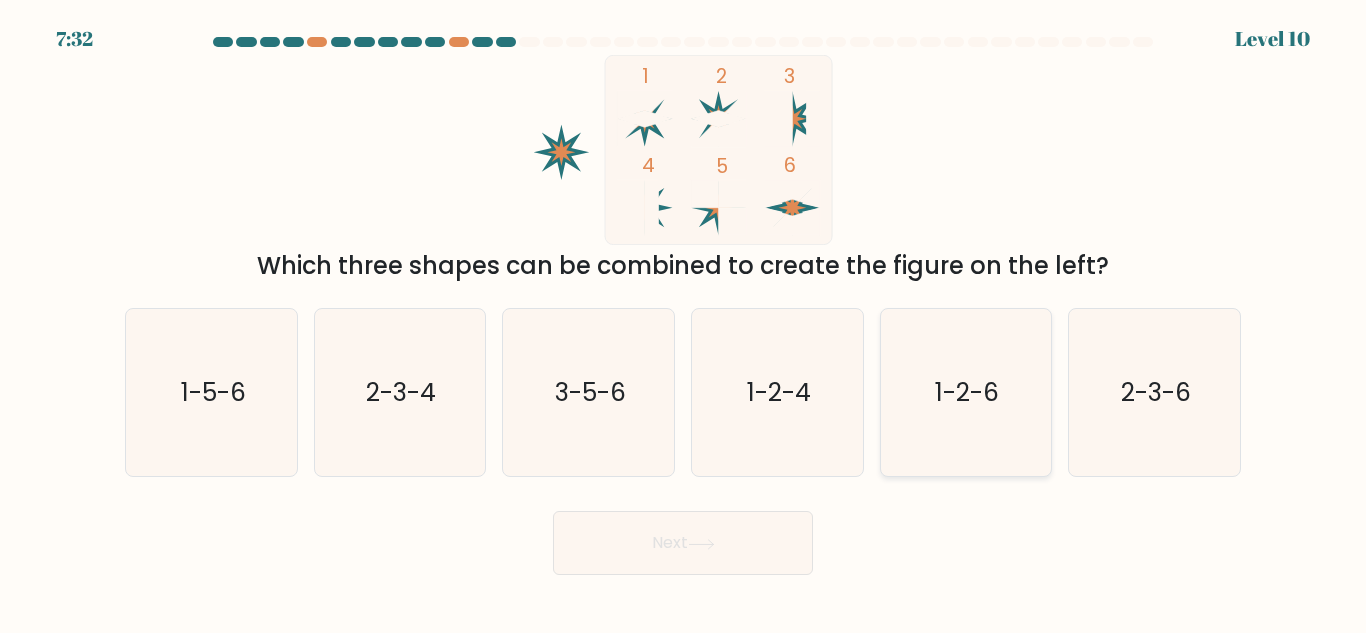 click on "1-2-6" at bounding box center (965, 392) 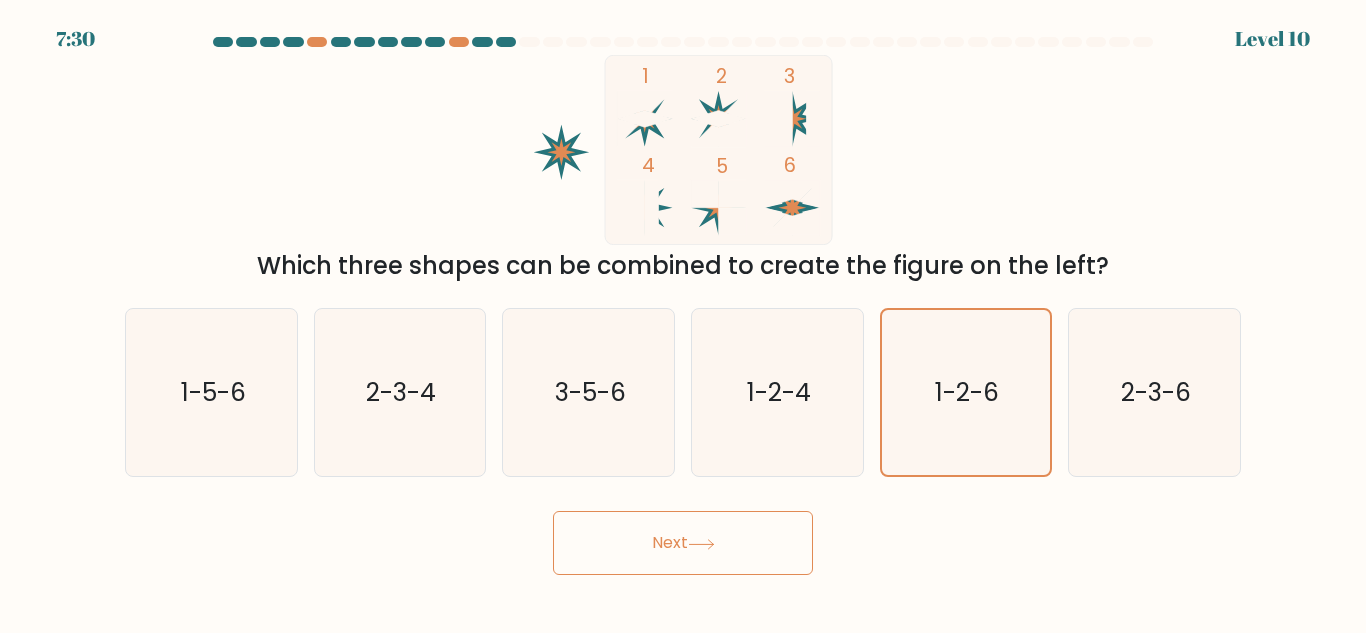 click on "Next" at bounding box center (683, 543) 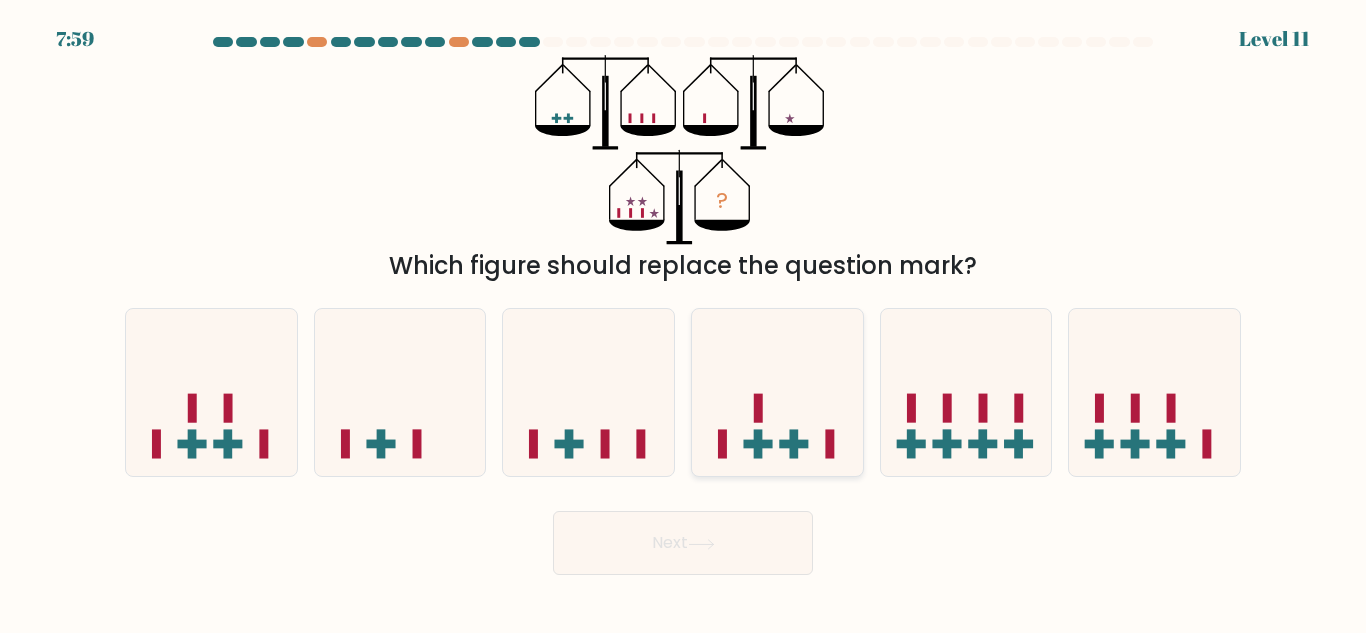 click at bounding box center (758, 444) 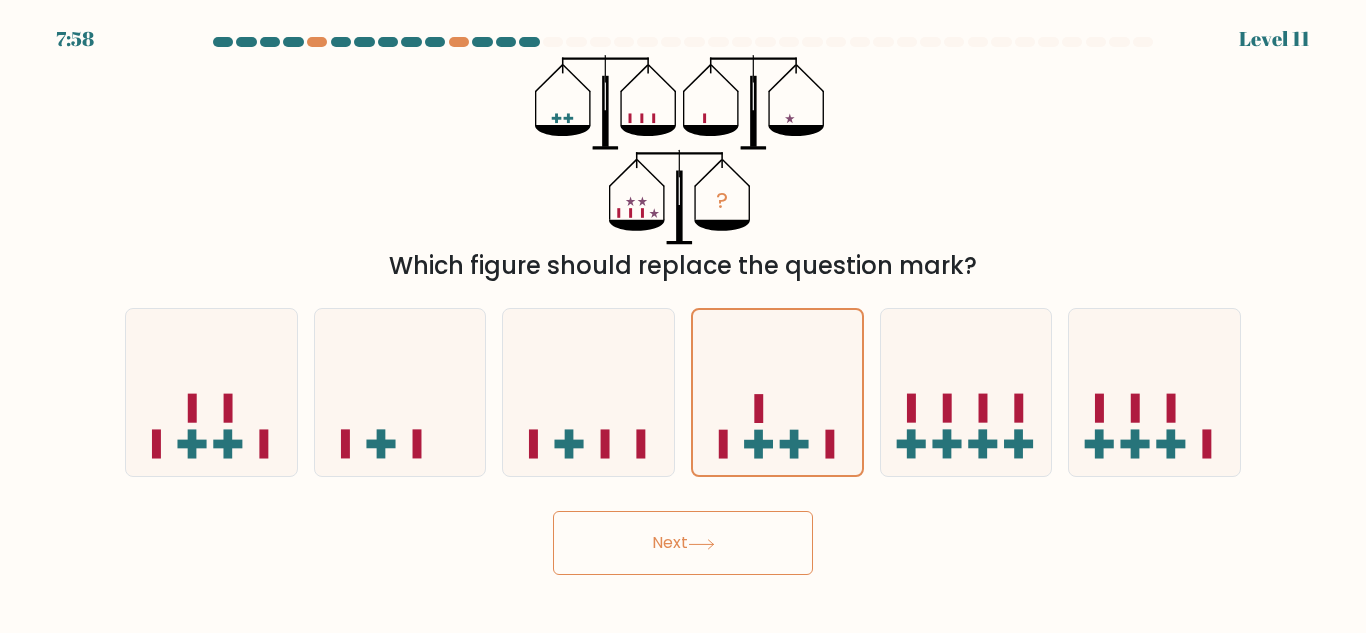 click on "Next" at bounding box center (683, 543) 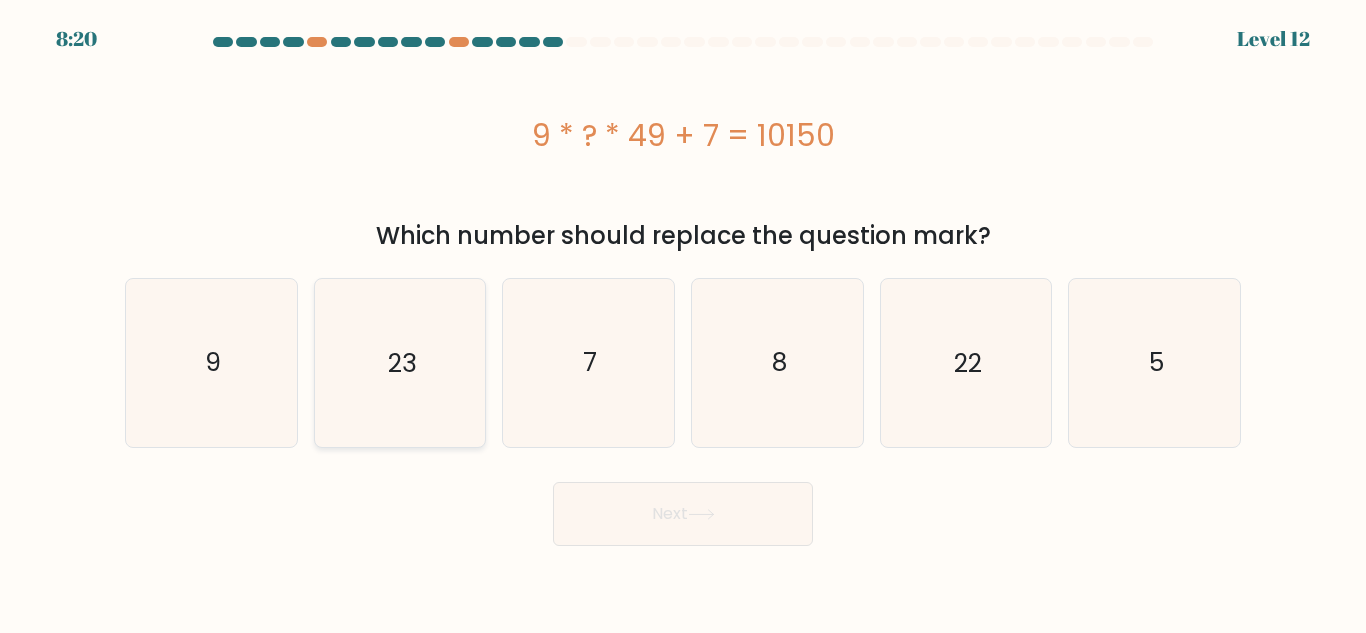click on "23" at bounding box center (399, 362) 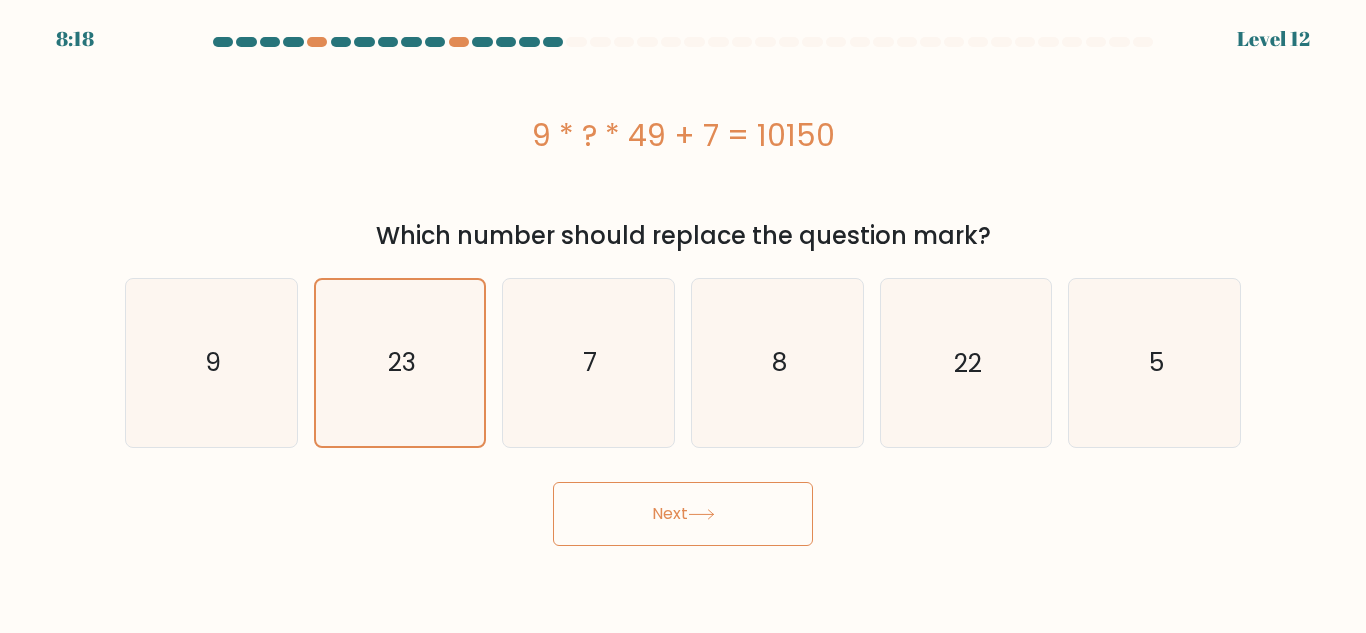 click on "Next" at bounding box center [683, 514] 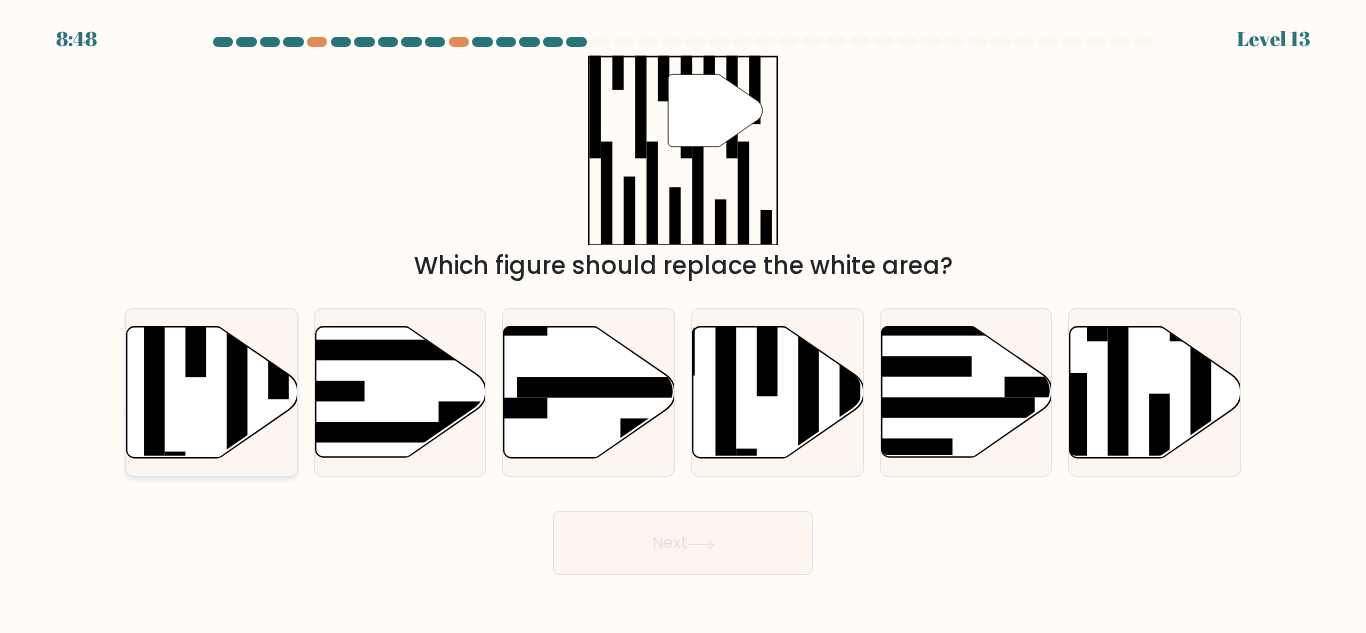 click at bounding box center (237, 389) 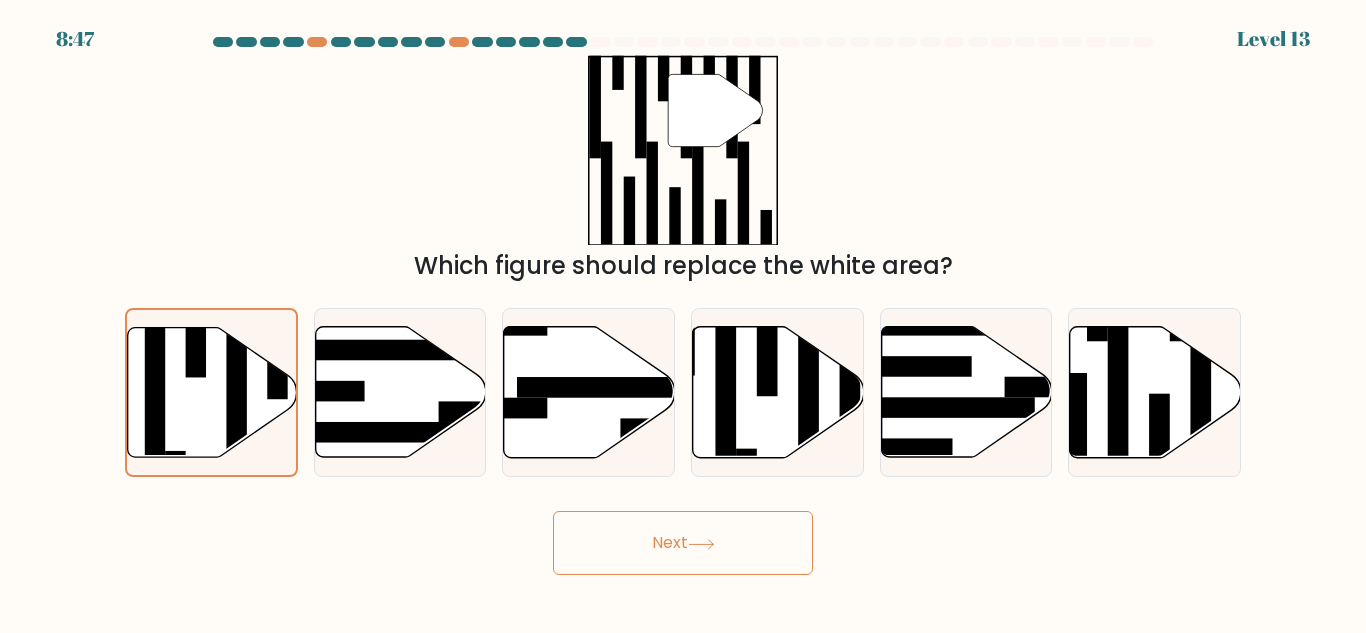 click on "Next" at bounding box center [683, 543] 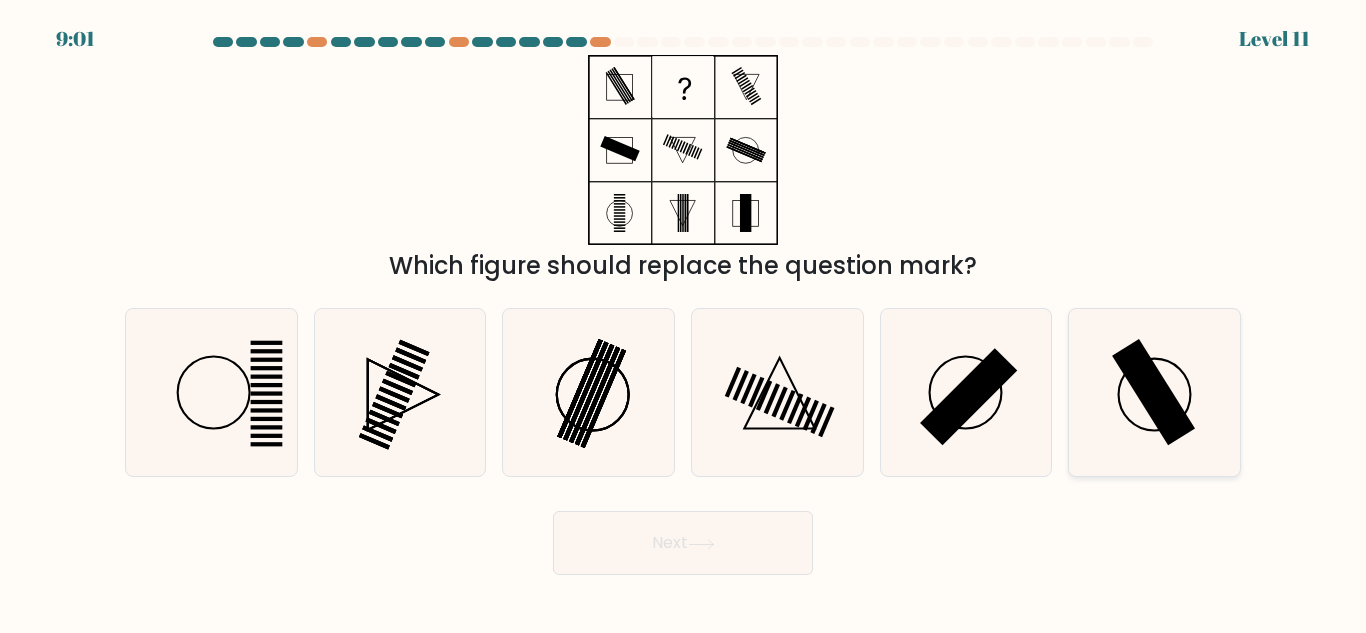 click at bounding box center [1153, 392] 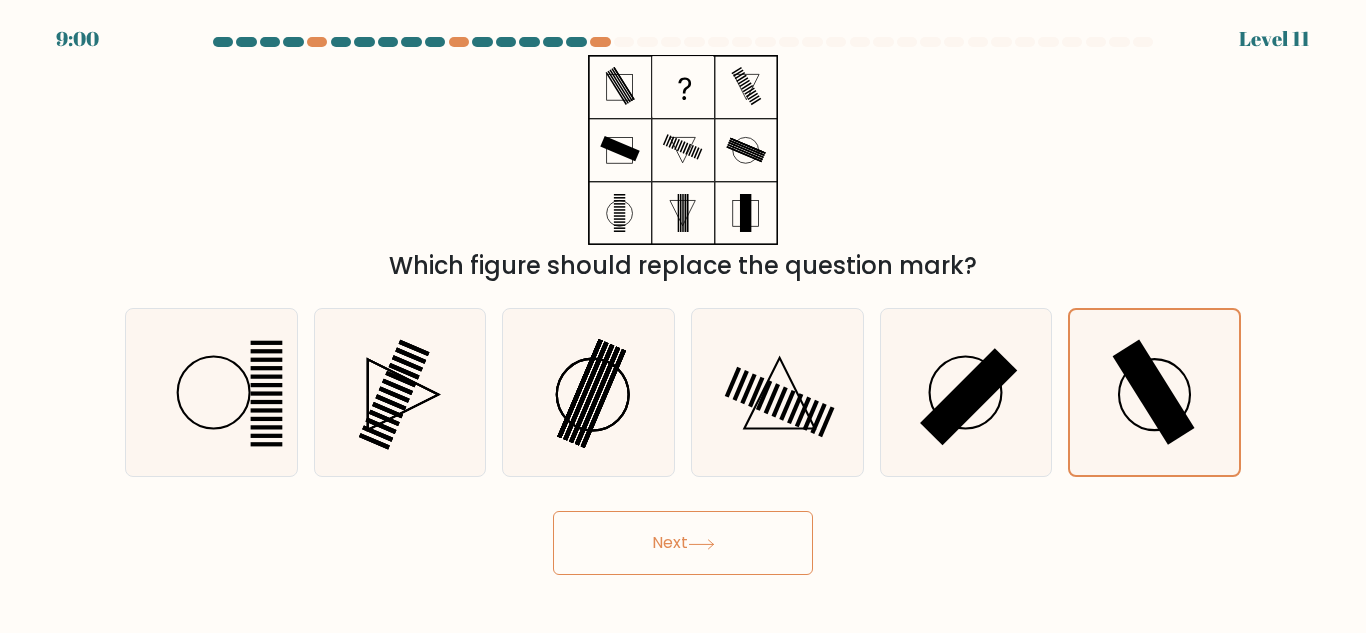 click on "Next" at bounding box center [683, 543] 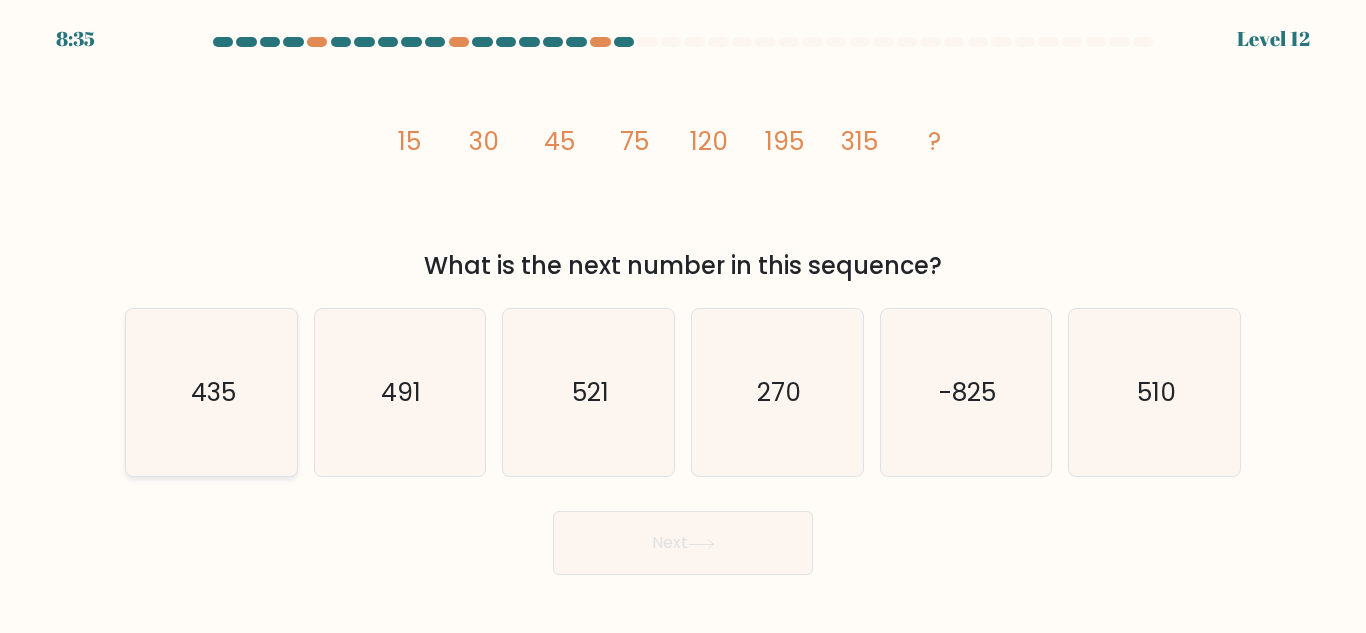 click on "435" at bounding box center (211, 392) 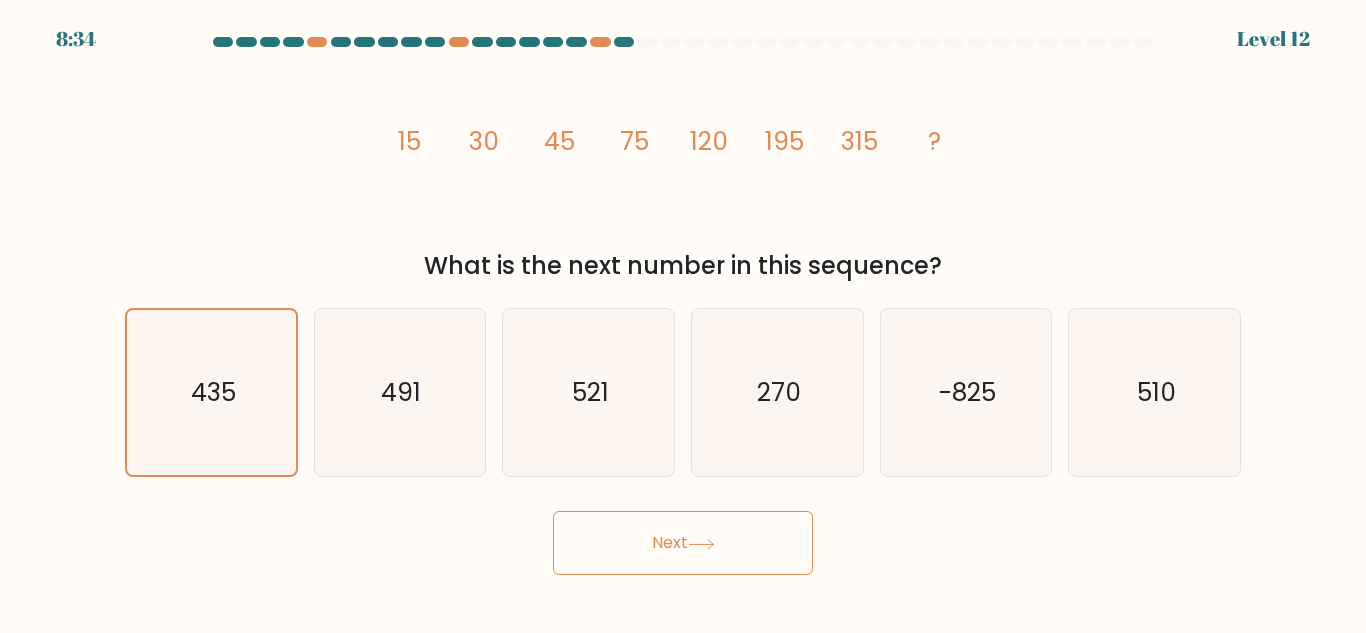 click on "Next" at bounding box center [683, 543] 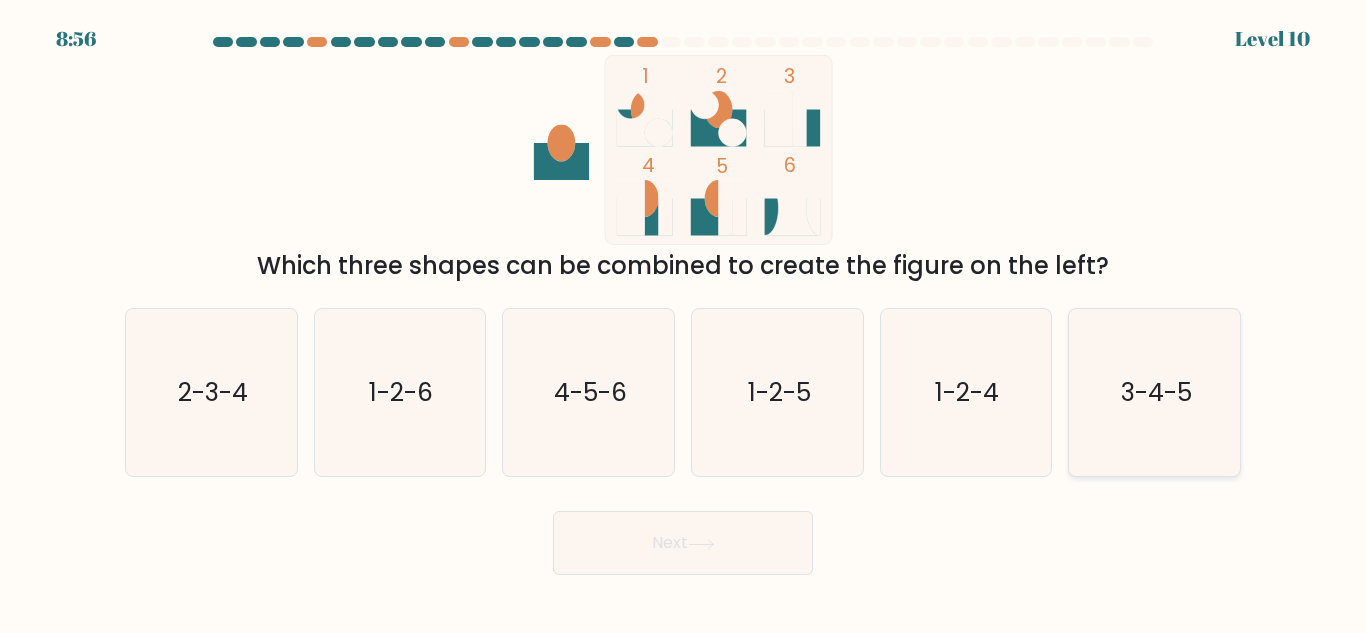 click on "3-4-5" at bounding box center (1154, 392) 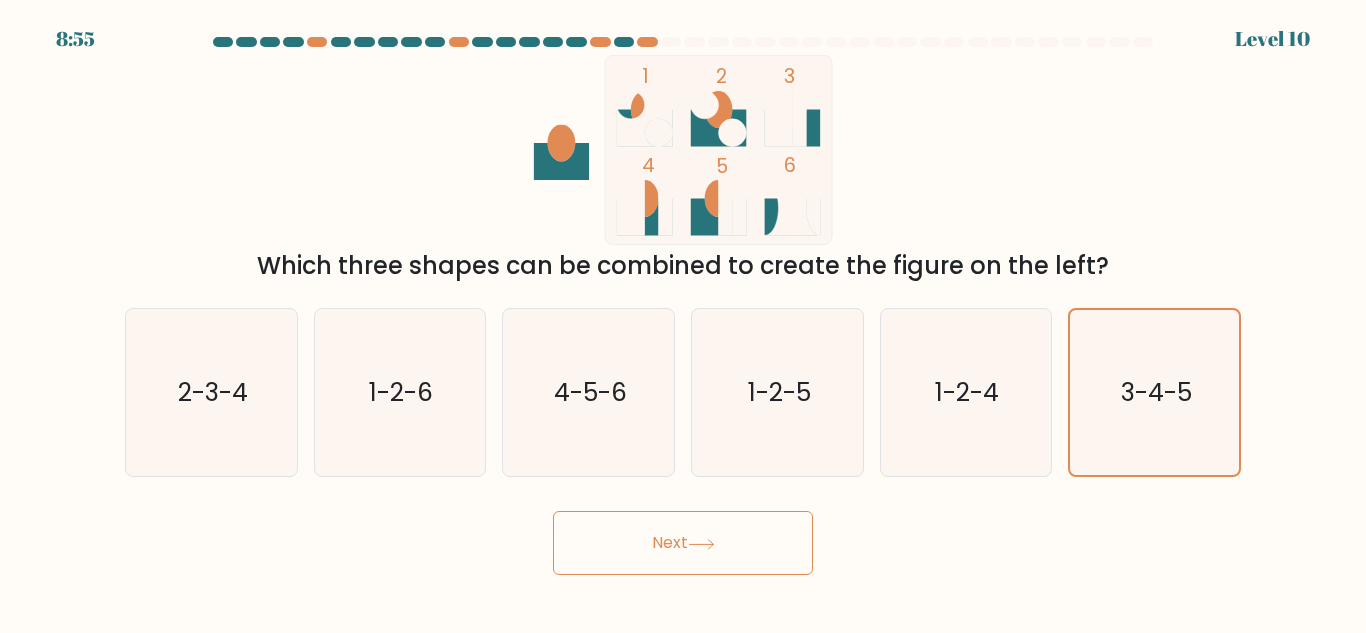 click on "Next" at bounding box center (683, 543) 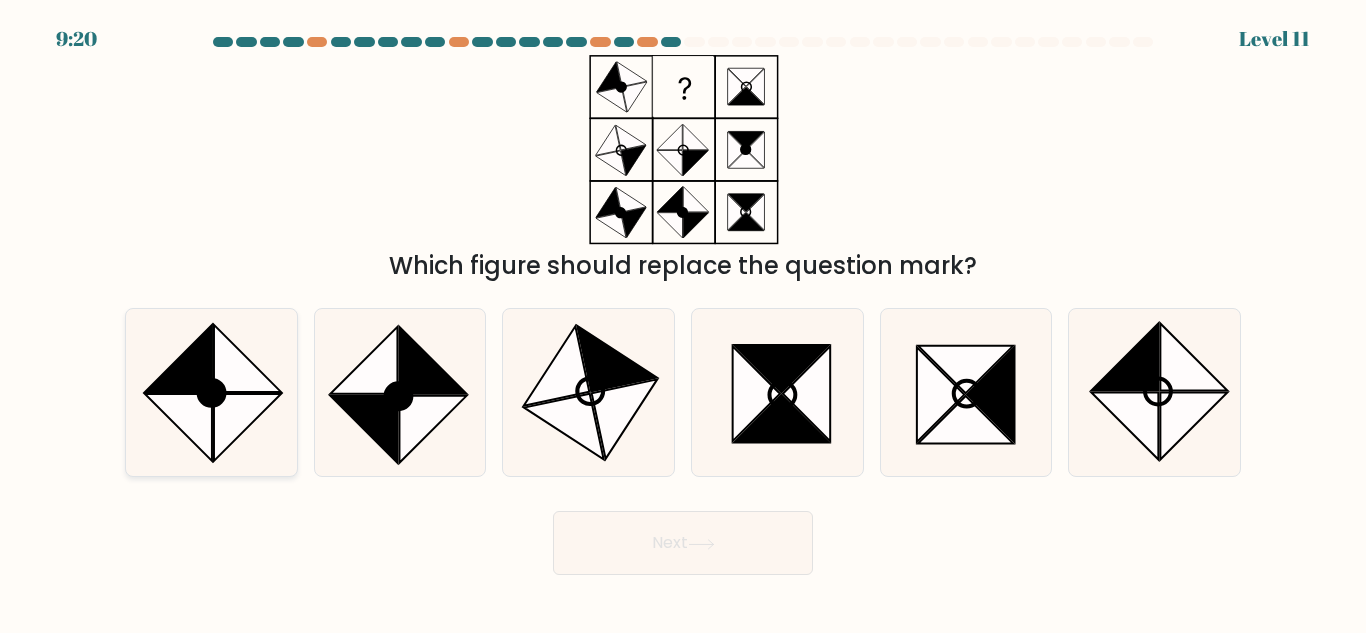 click at bounding box center (247, 358) 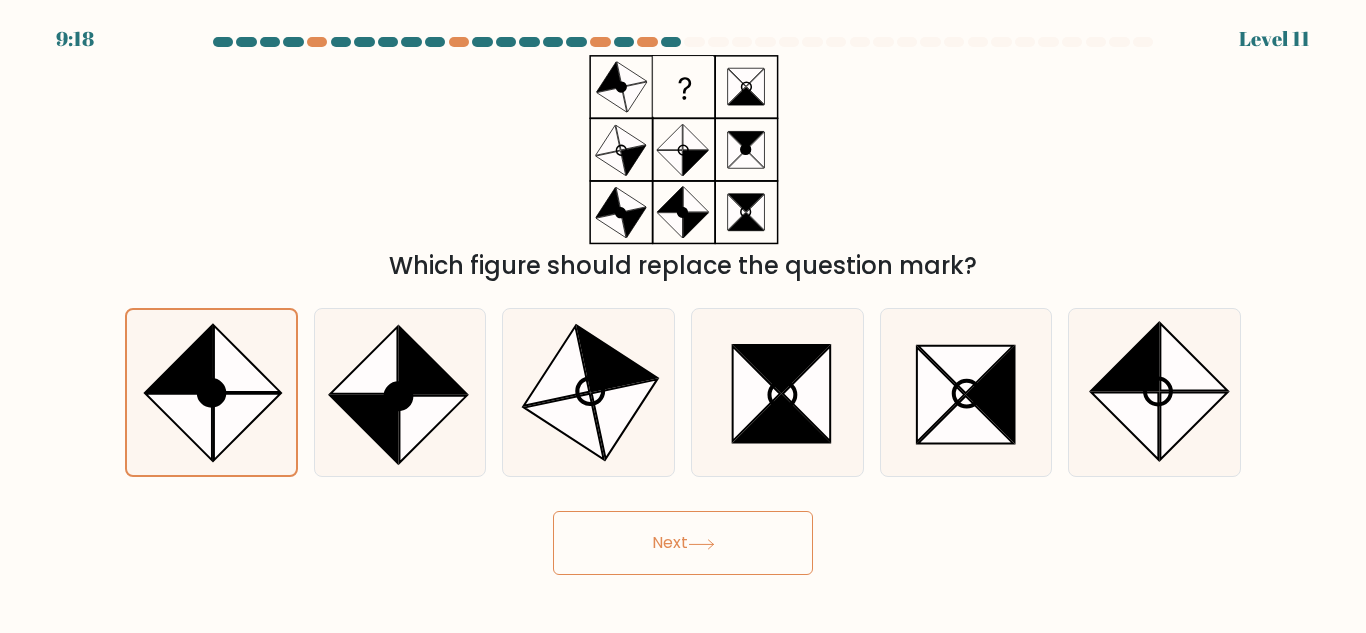 click on "Next" at bounding box center (683, 543) 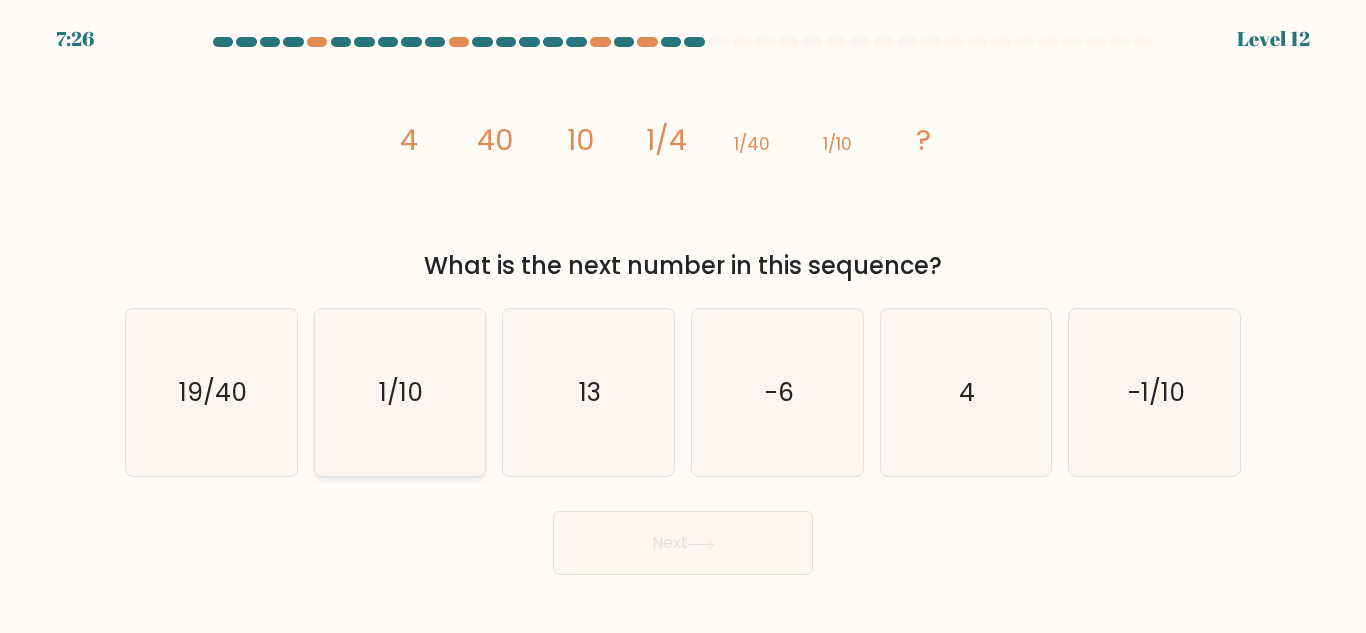 click on "1/10" at bounding box center [399, 392] 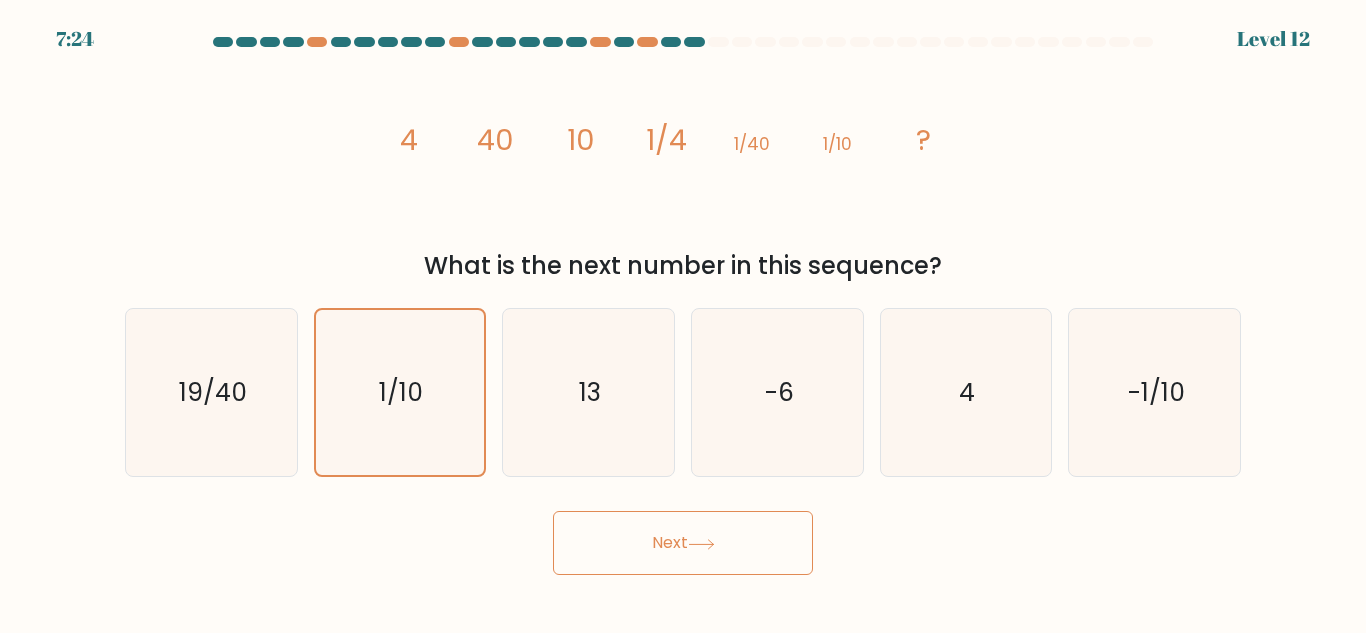 click on "Next" at bounding box center [683, 543] 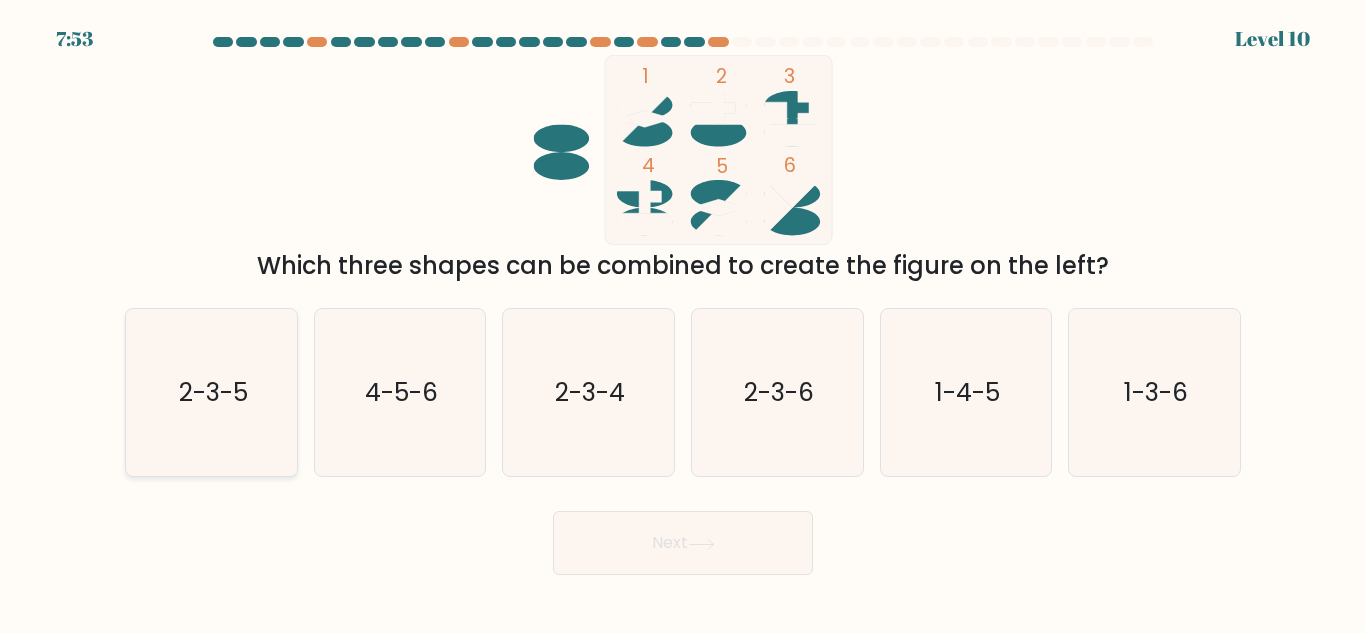click on "2-3-5" at bounding box center (211, 392) 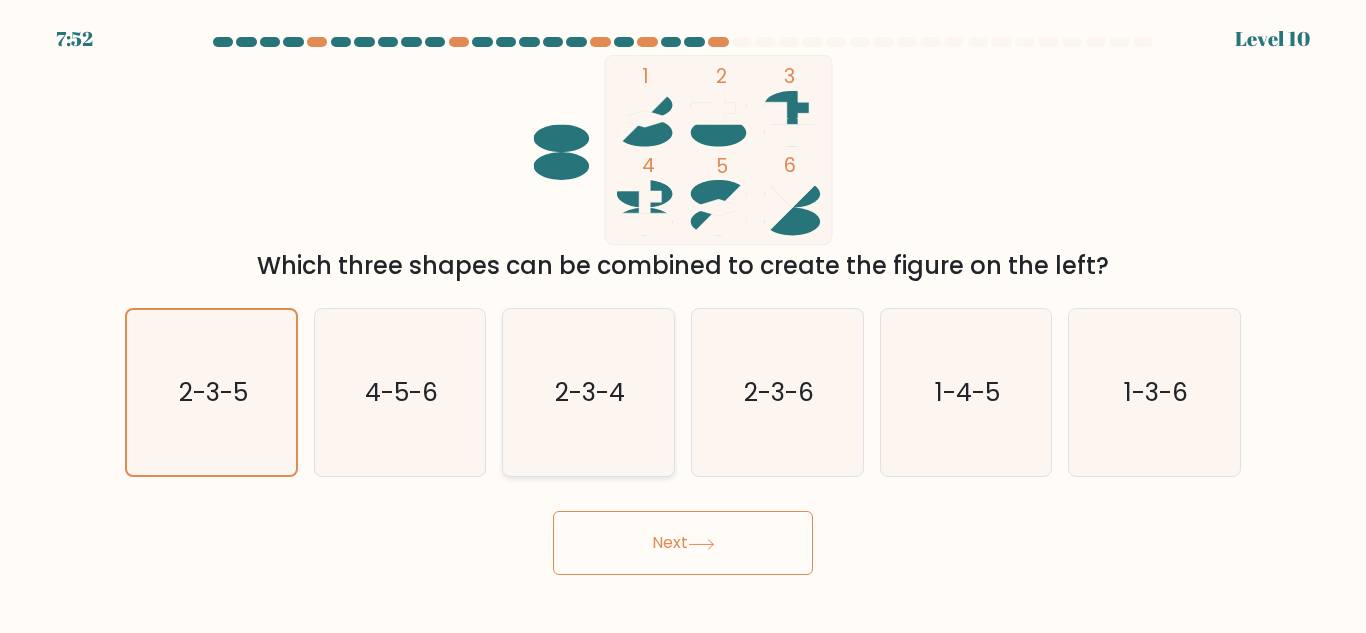 click on "2-3-4" at bounding box center [588, 392] 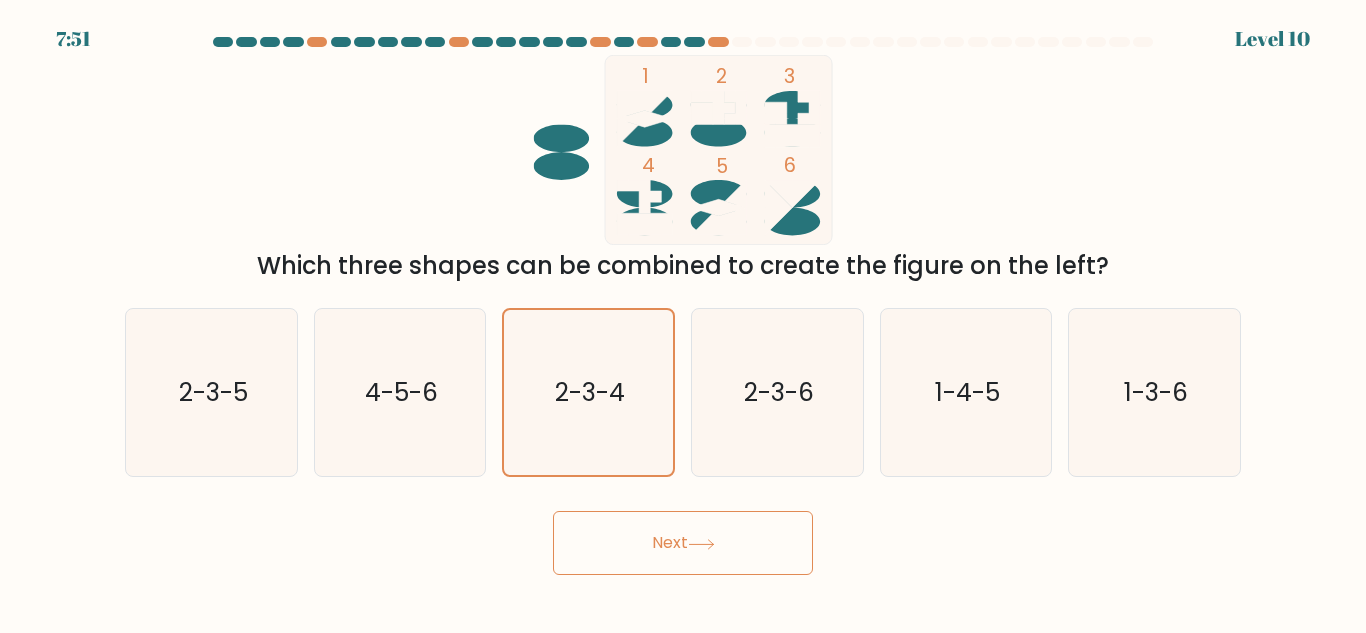click on "Next" at bounding box center (683, 543) 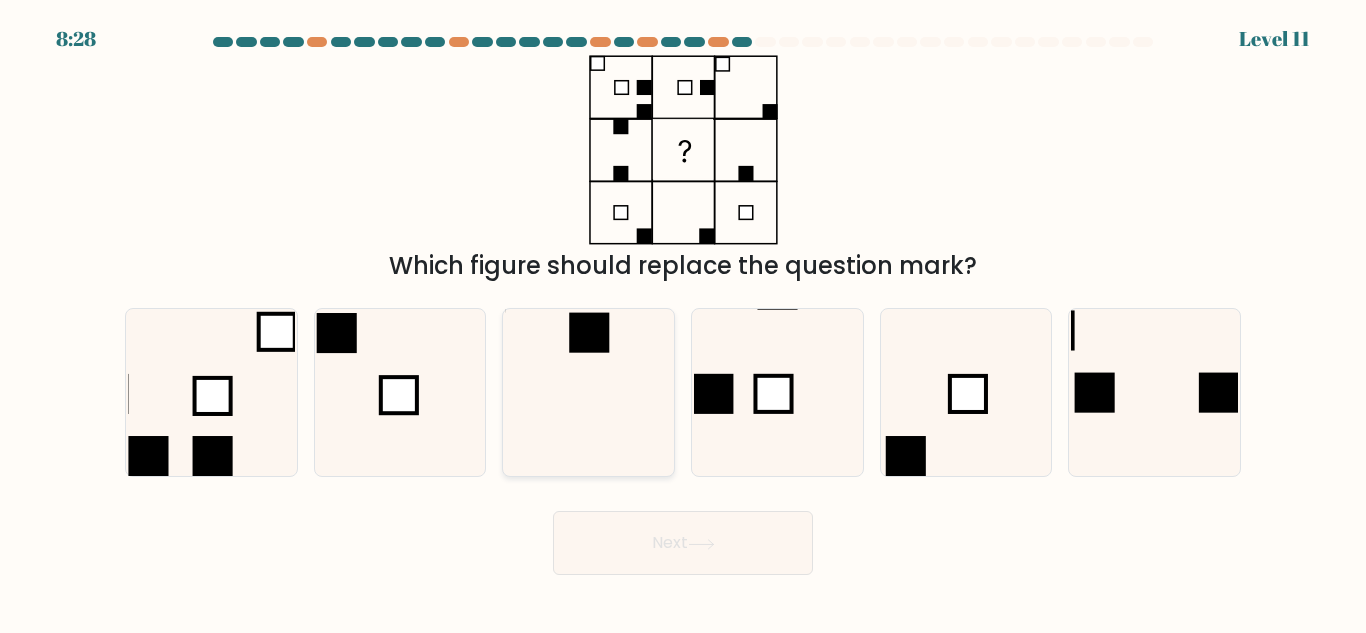click at bounding box center (588, 392) 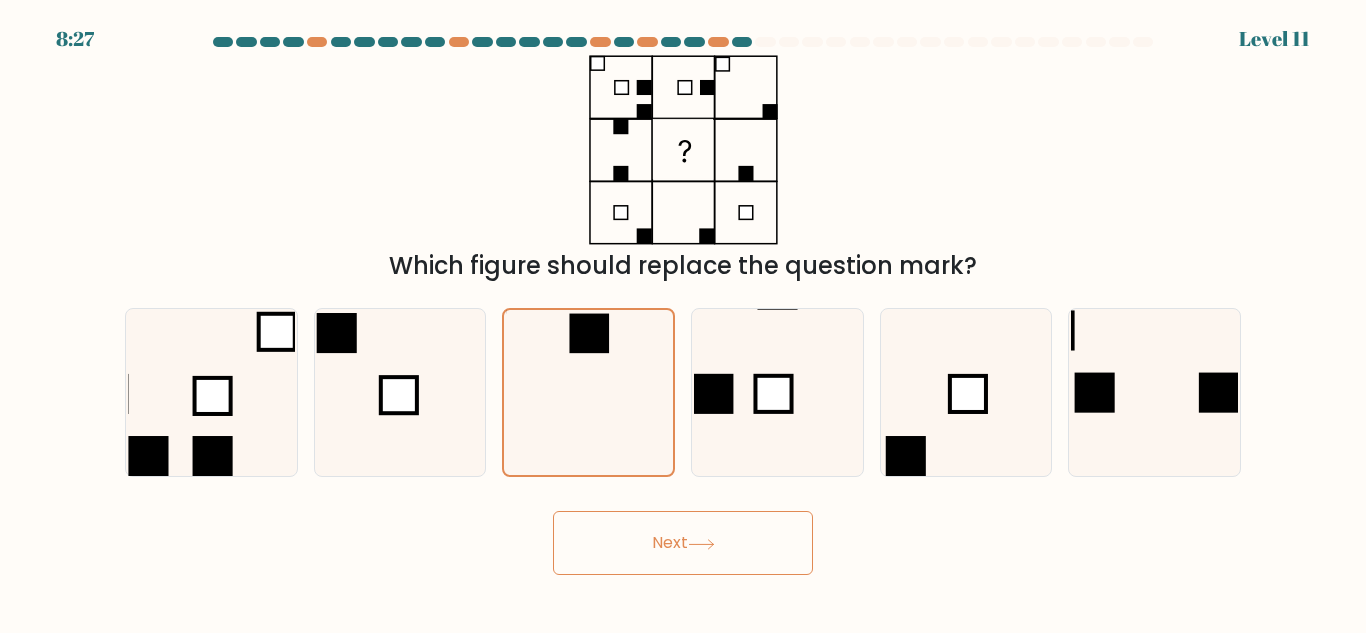 click on "Next" at bounding box center (683, 543) 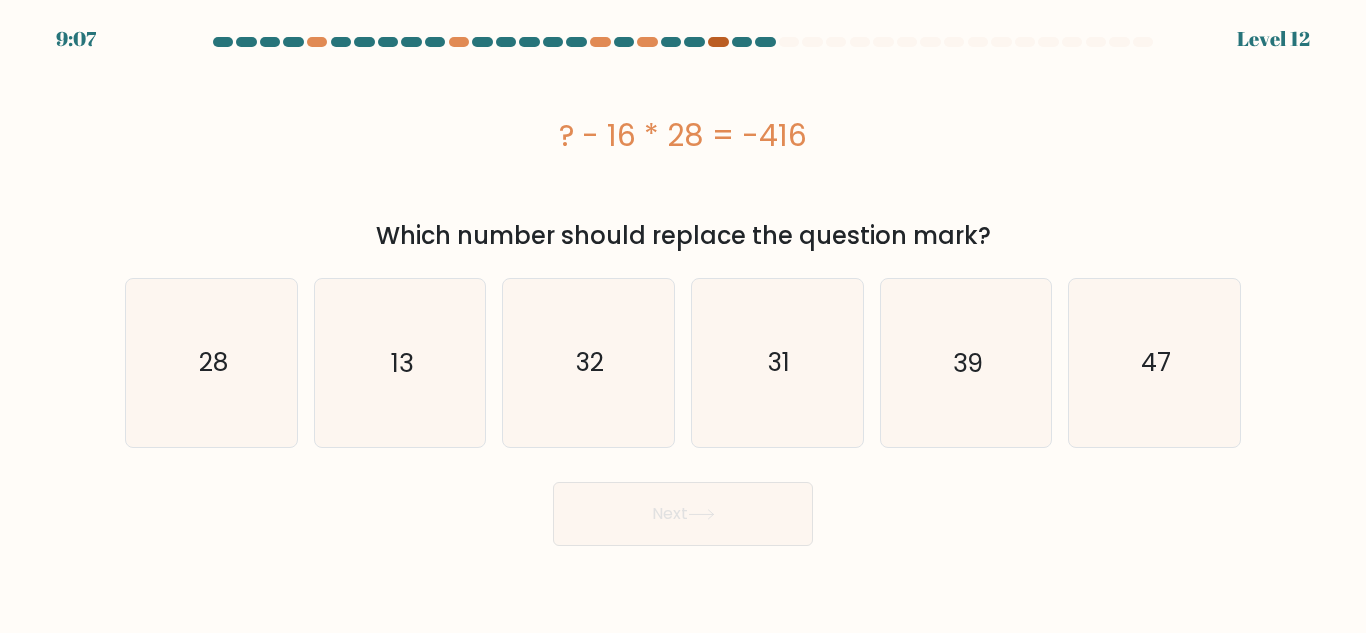 click at bounding box center (718, 42) 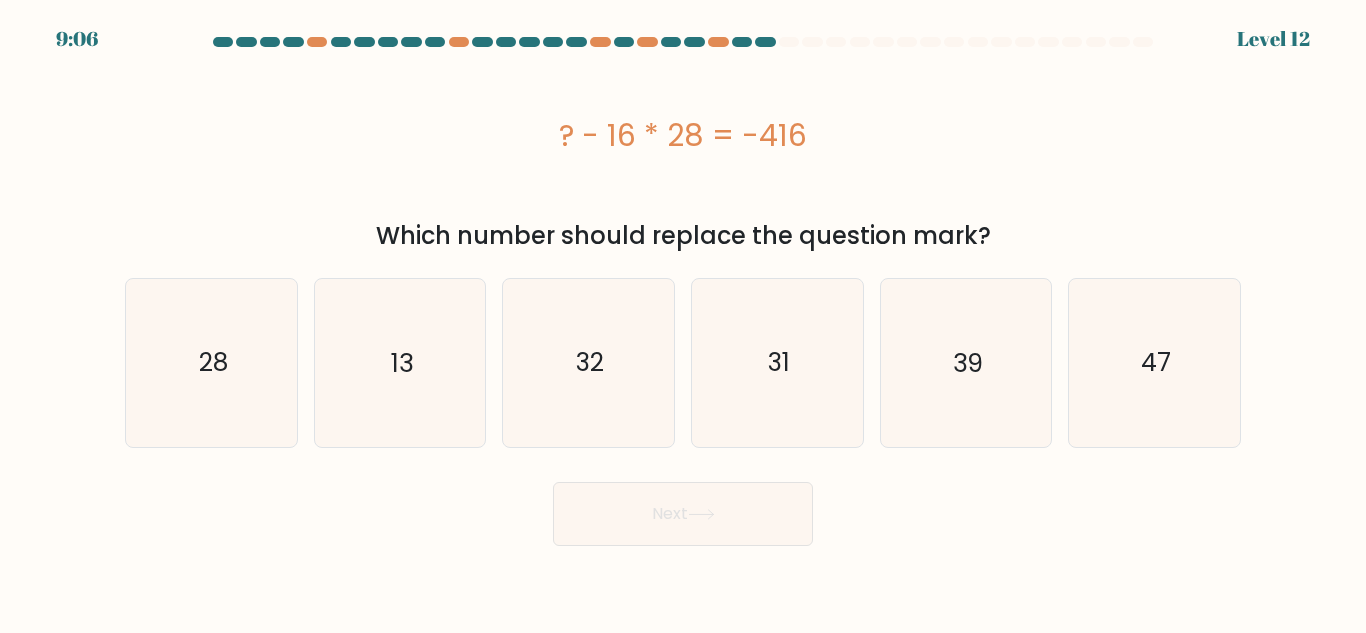 drag, startPoint x: 717, startPoint y: 41, endPoint x: 690, endPoint y: 136, distance: 98.762344 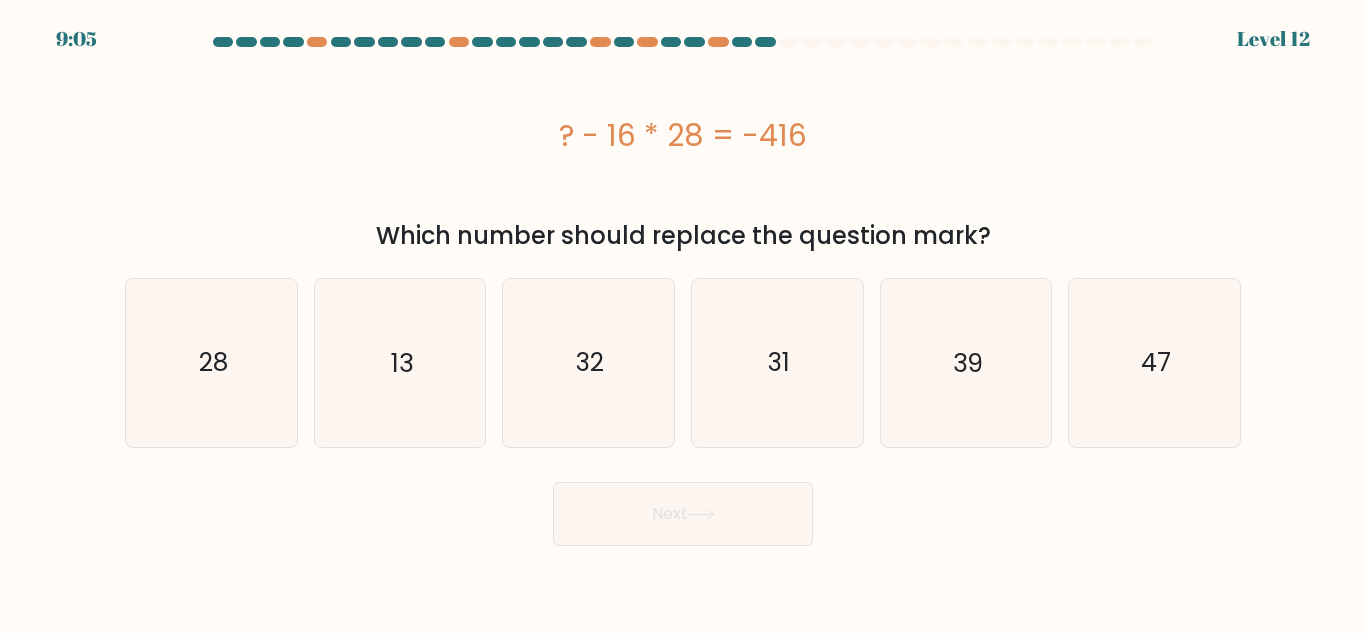 click on "? - 16 * 28 = -416" at bounding box center (683, 135) 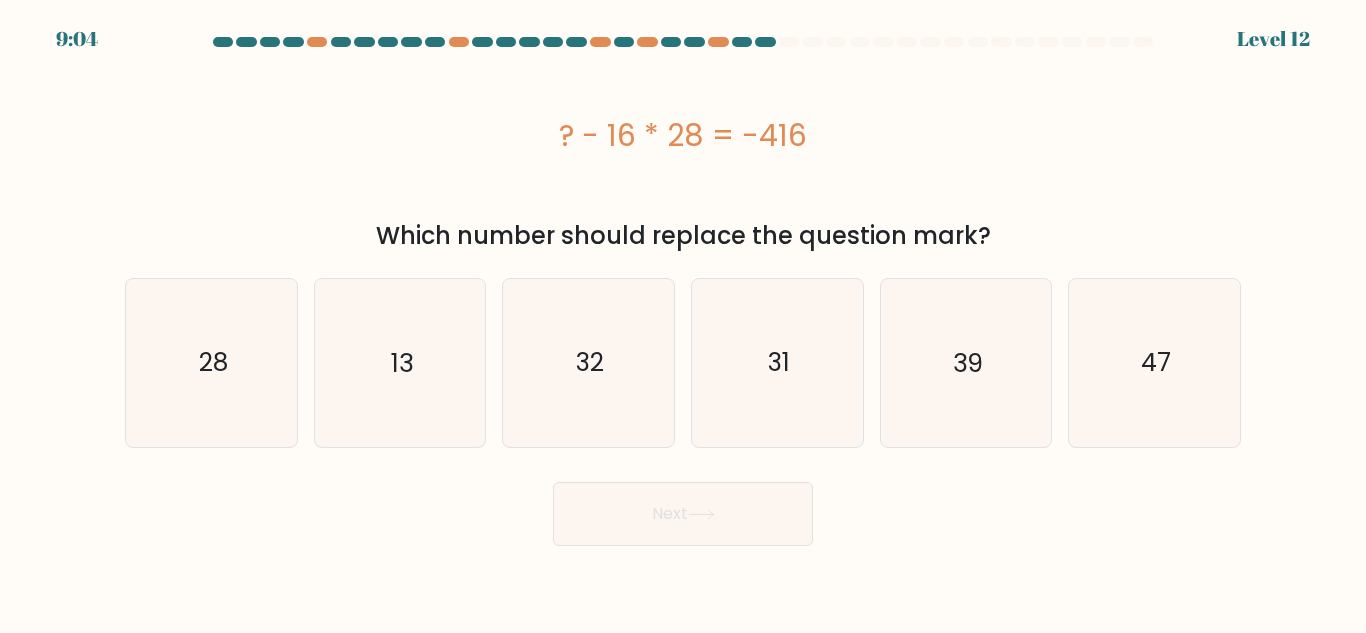 click at bounding box center [765, 42] 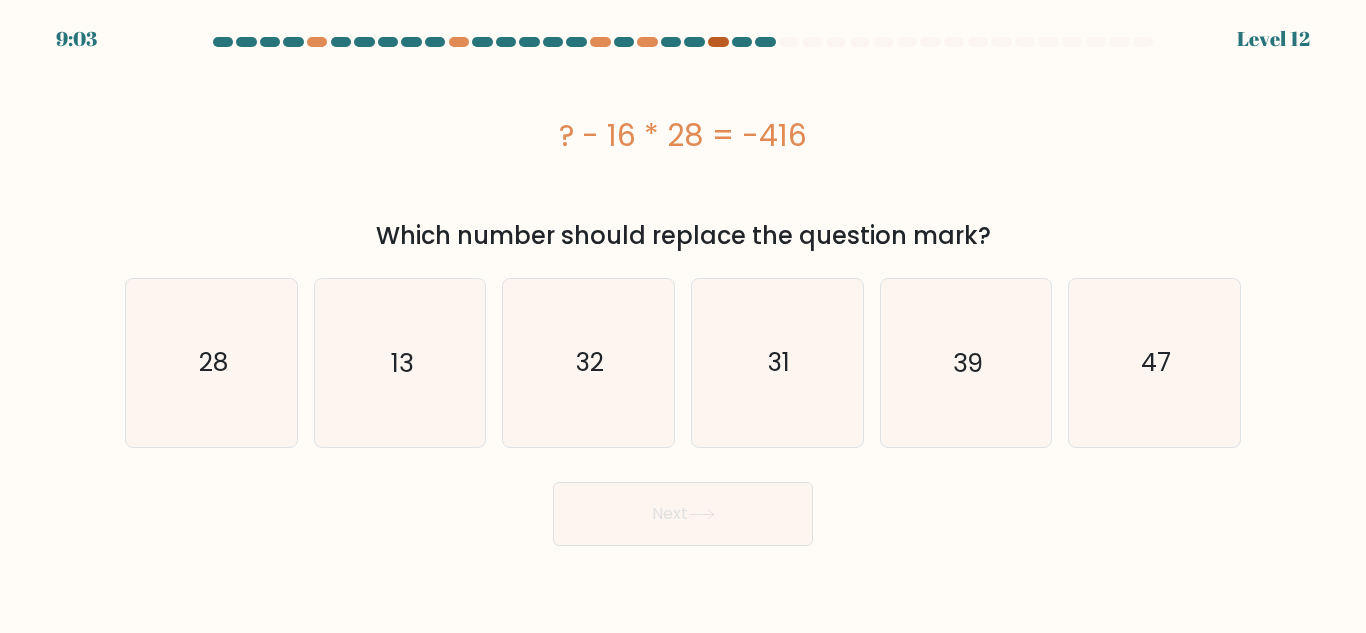 drag, startPoint x: 746, startPoint y: 43, endPoint x: 718, endPoint y: 43, distance: 28 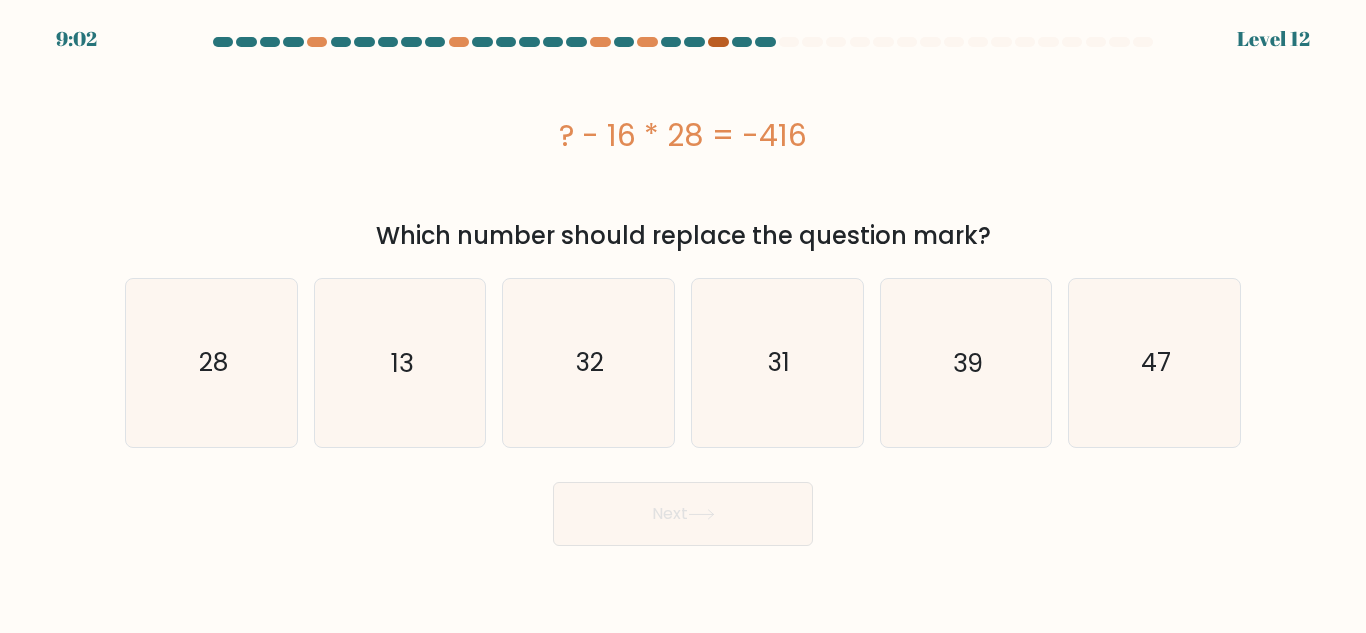 click at bounding box center (718, 42) 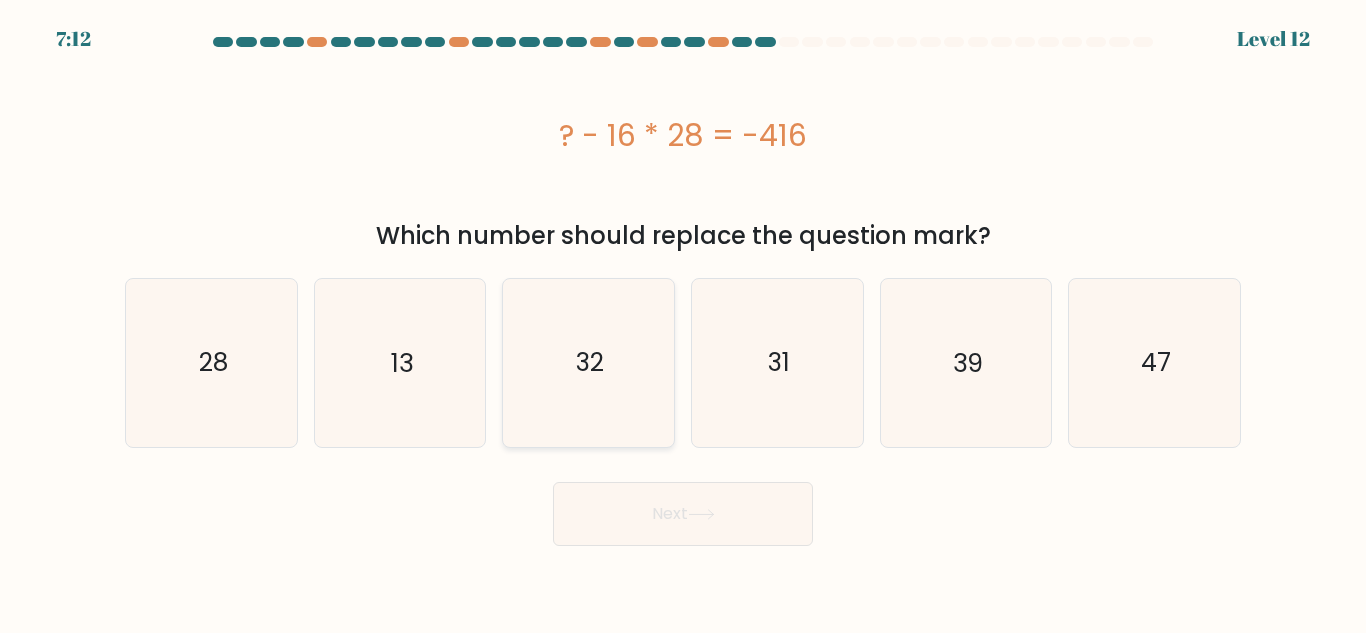click on "32" at bounding box center (588, 362) 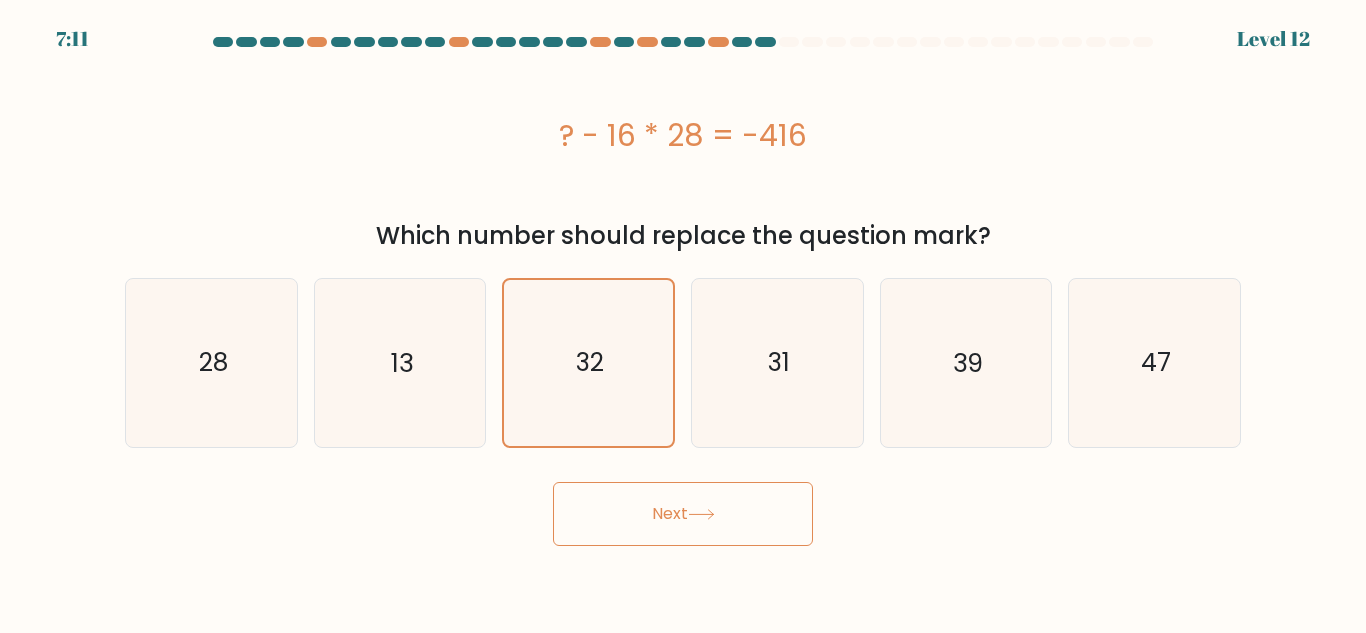 click on "Next" at bounding box center (683, 514) 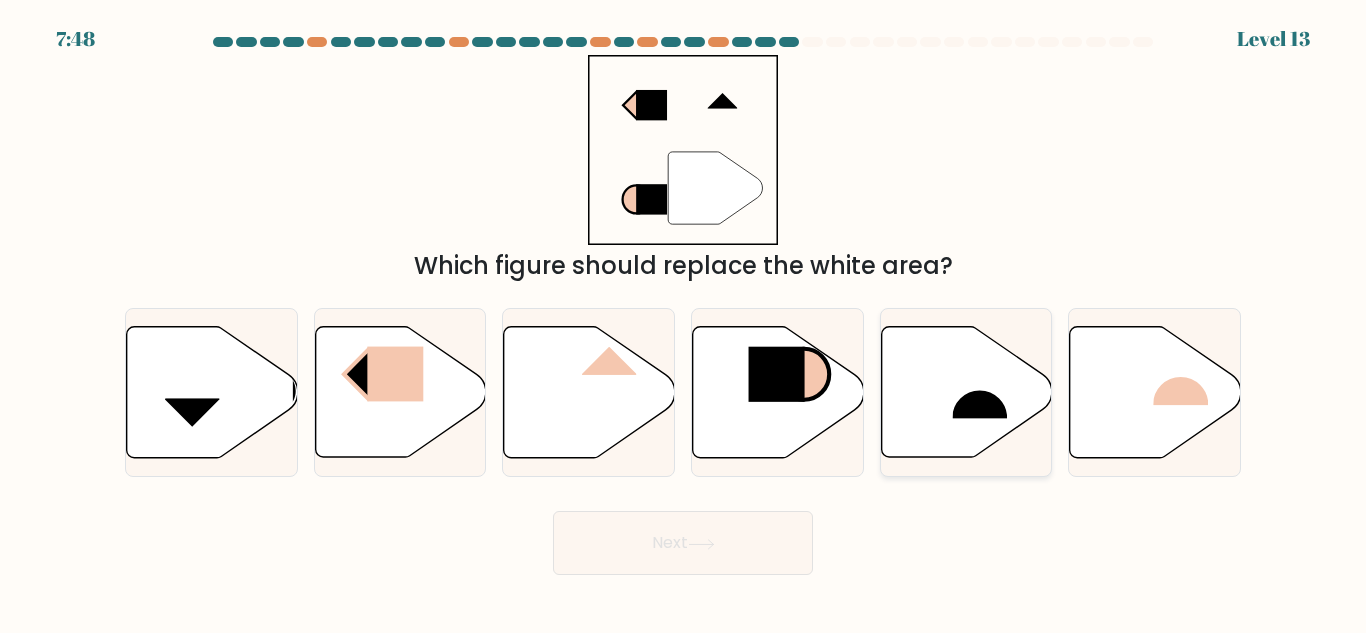 click at bounding box center (966, 392) 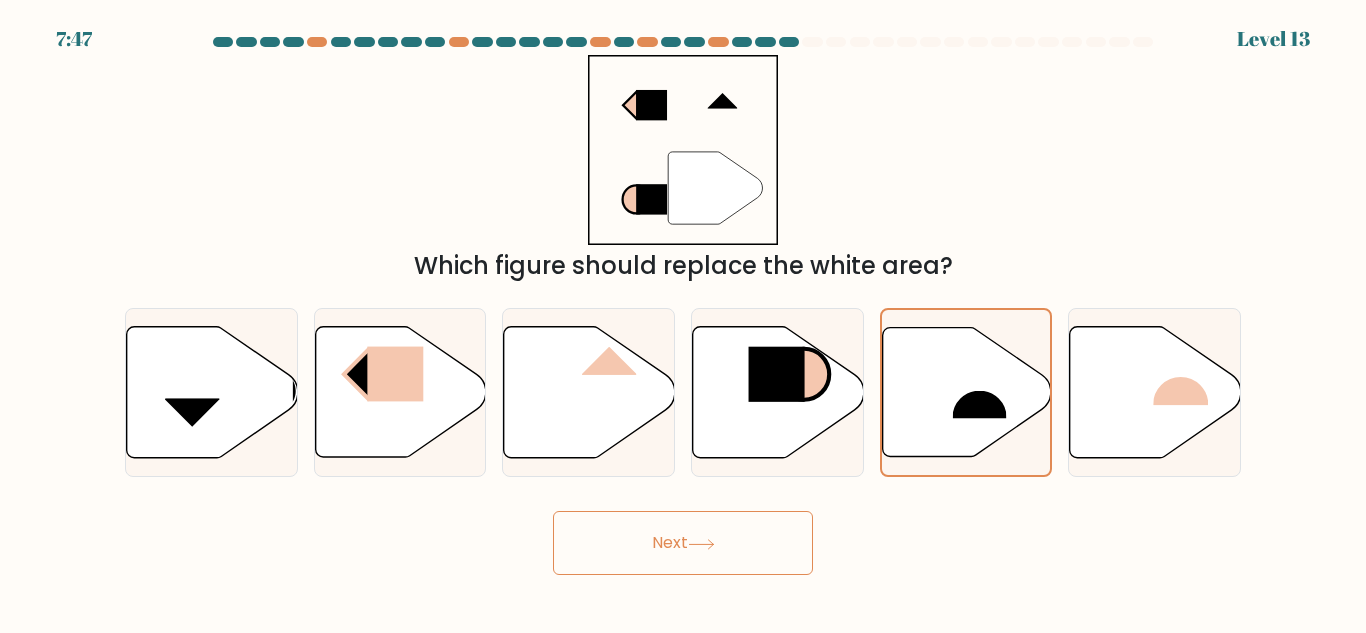 click on "Next" at bounding box center [683, 543] 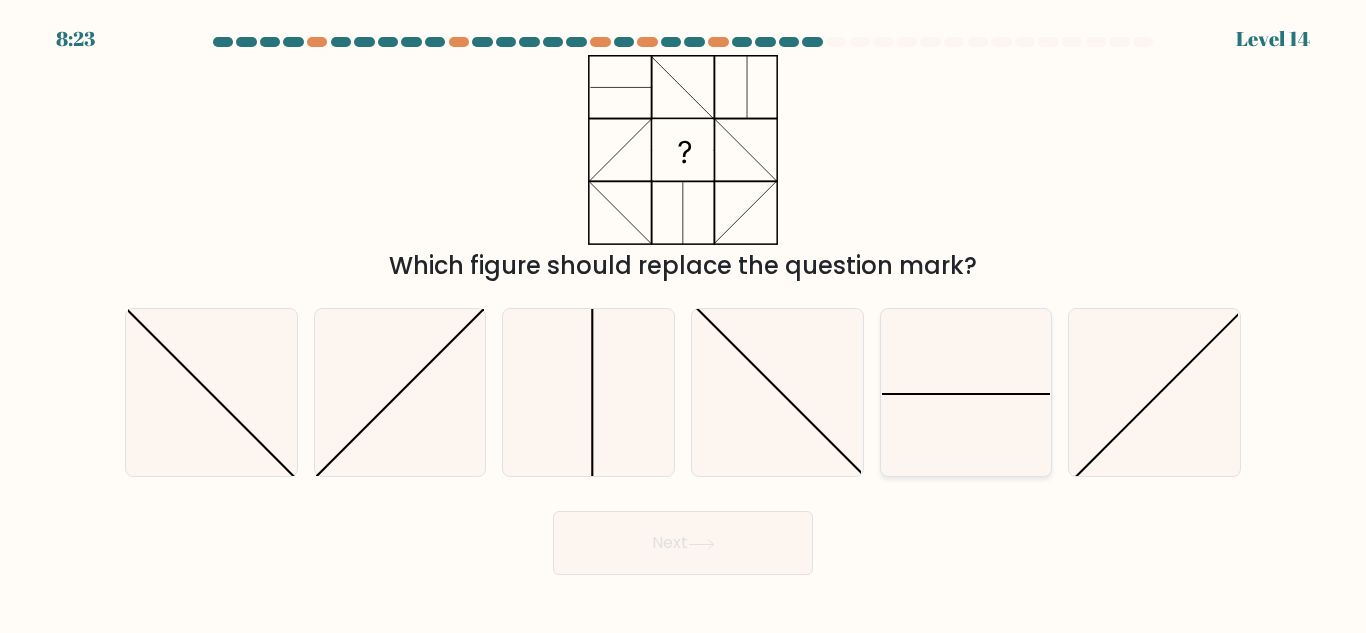 click at bounding box center (965, 392) 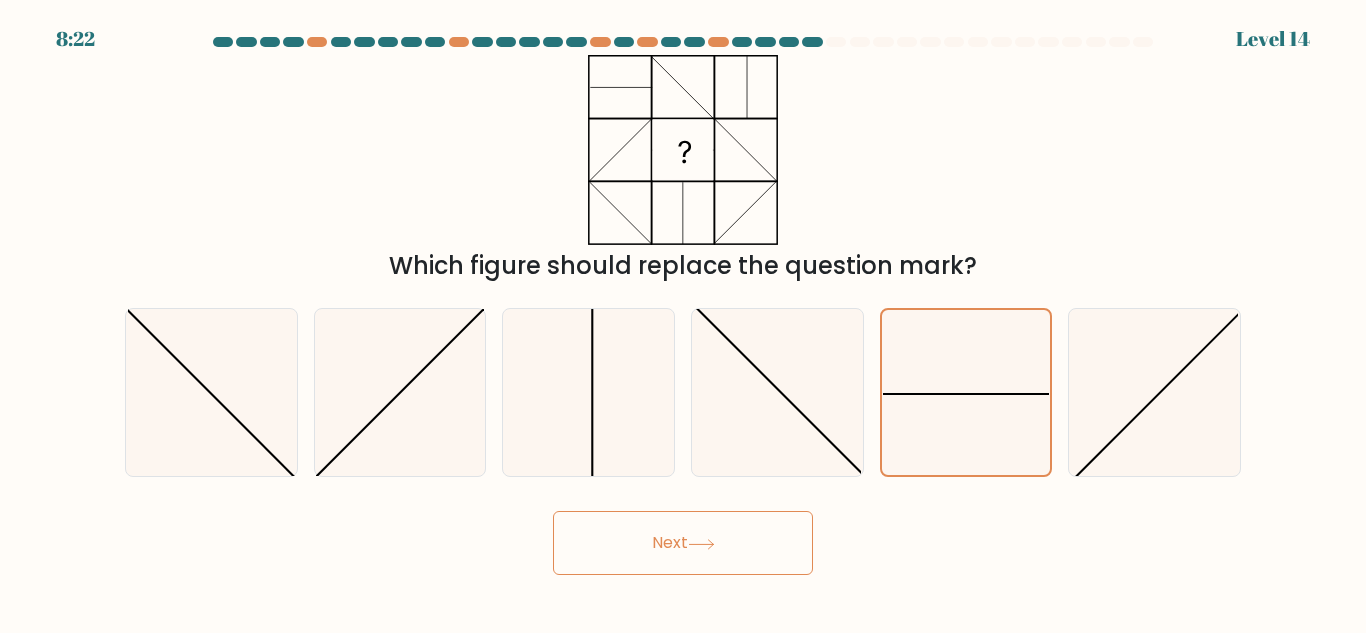 click on "Next" at bounding box center [683, 543] 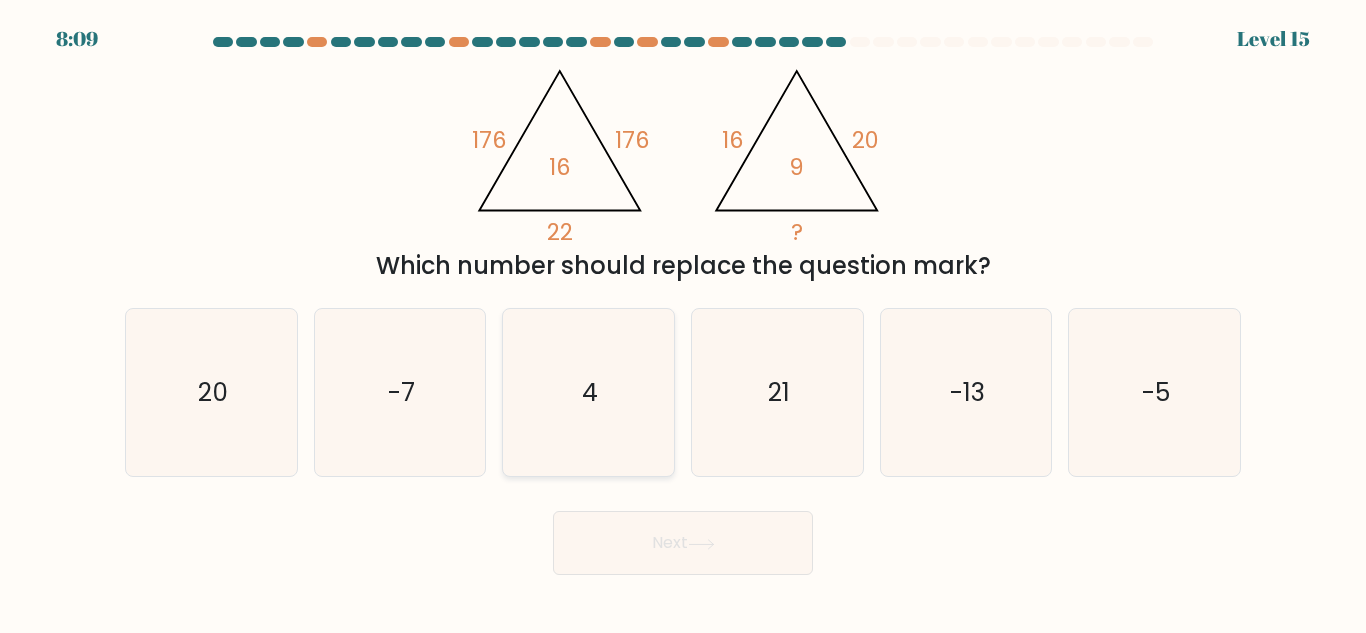 click on "4" at bounding box center (588, 392) 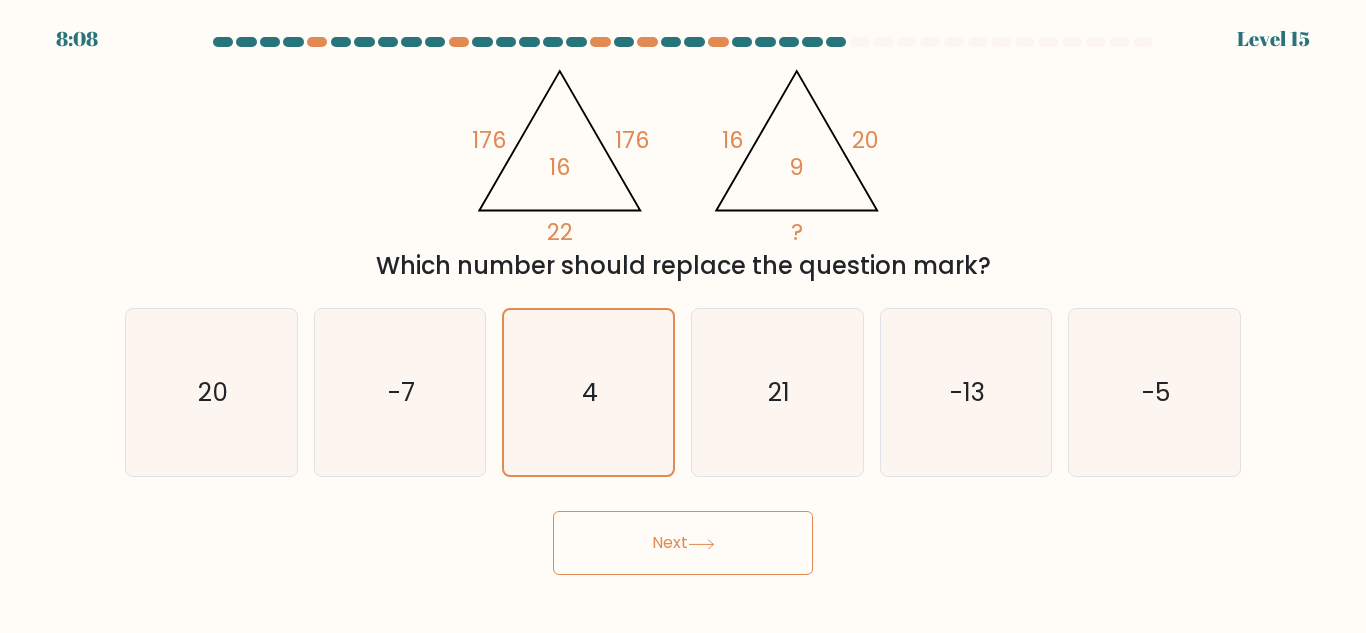 click on "Next" at bounding box center (683, 543) 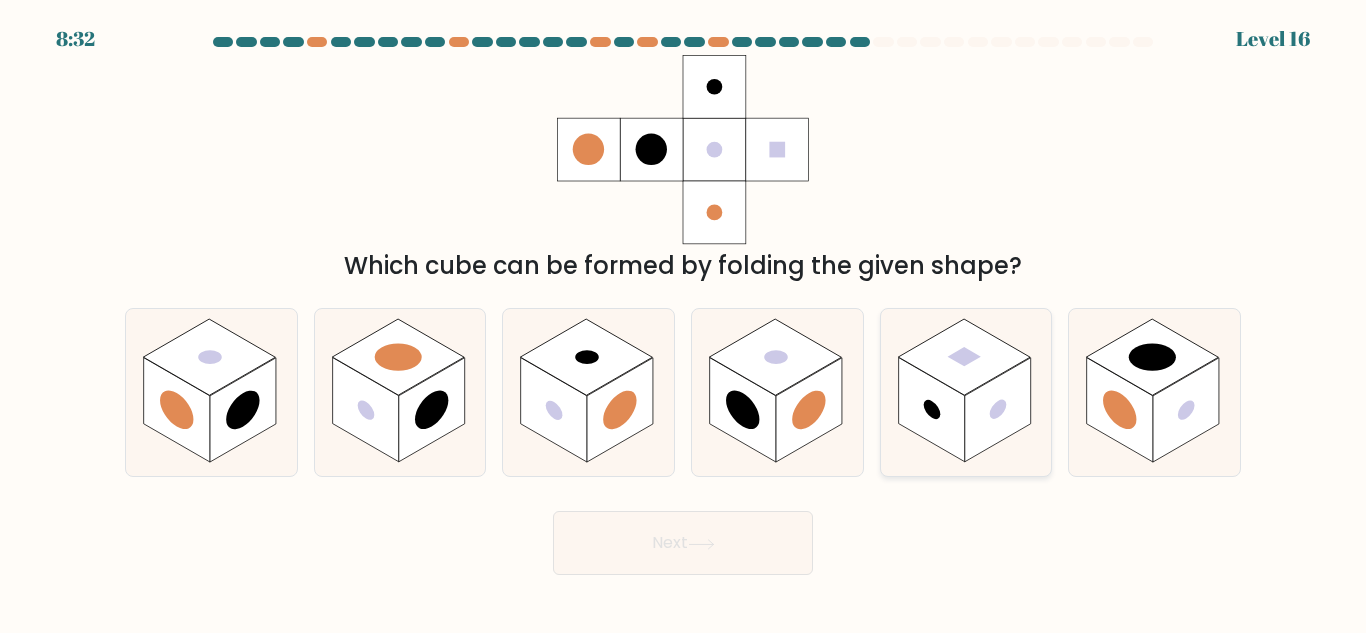 click at bounding box center [998, 410] 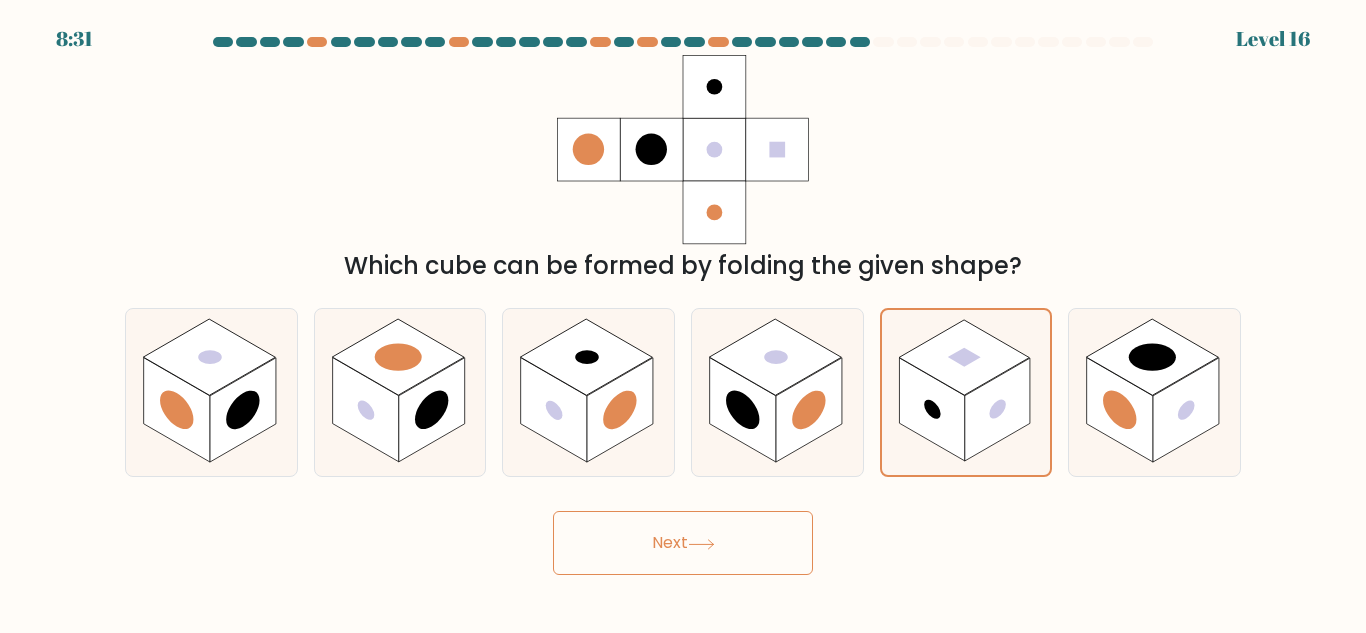 click on "Next" at bounding box center [683, 543] 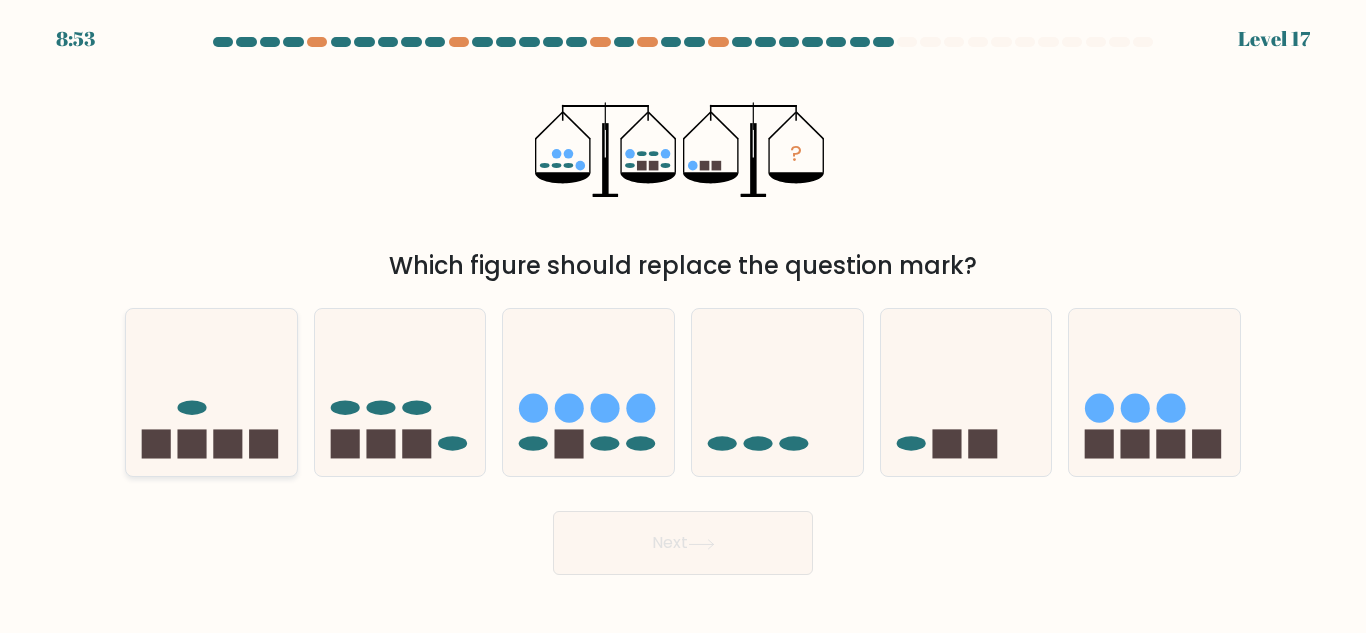 click at bounding box center (192, 444) 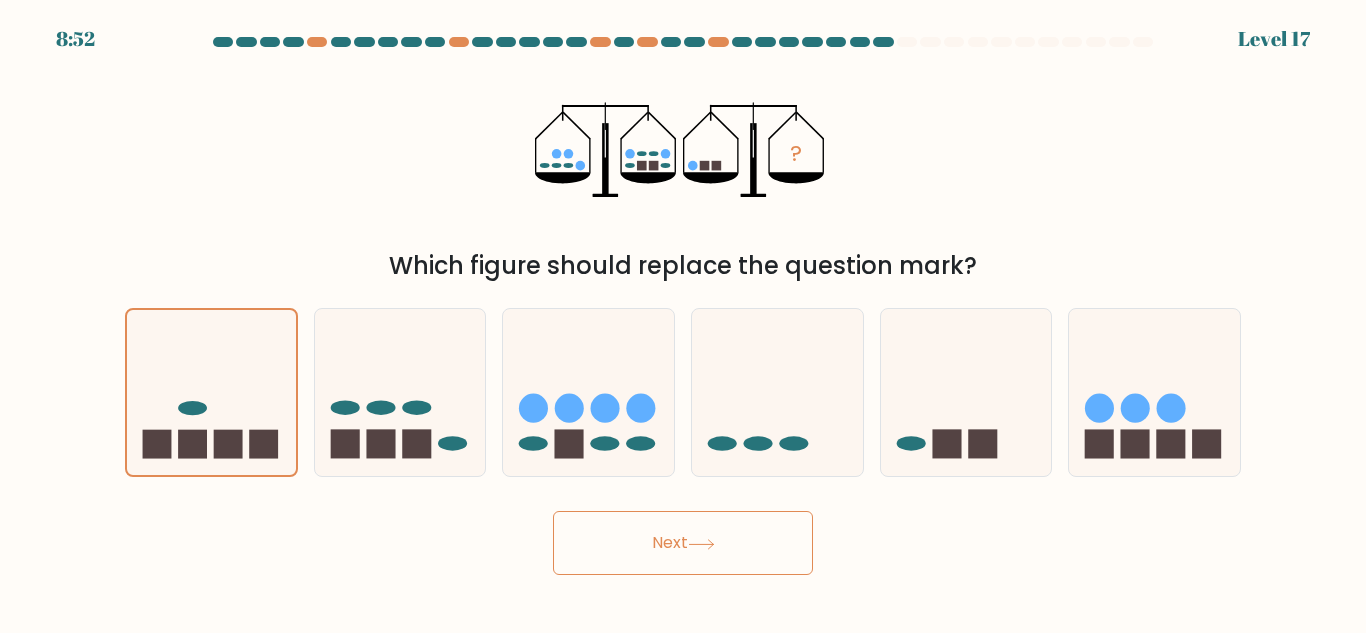 click on "Next" at bounding box center (683, 543) 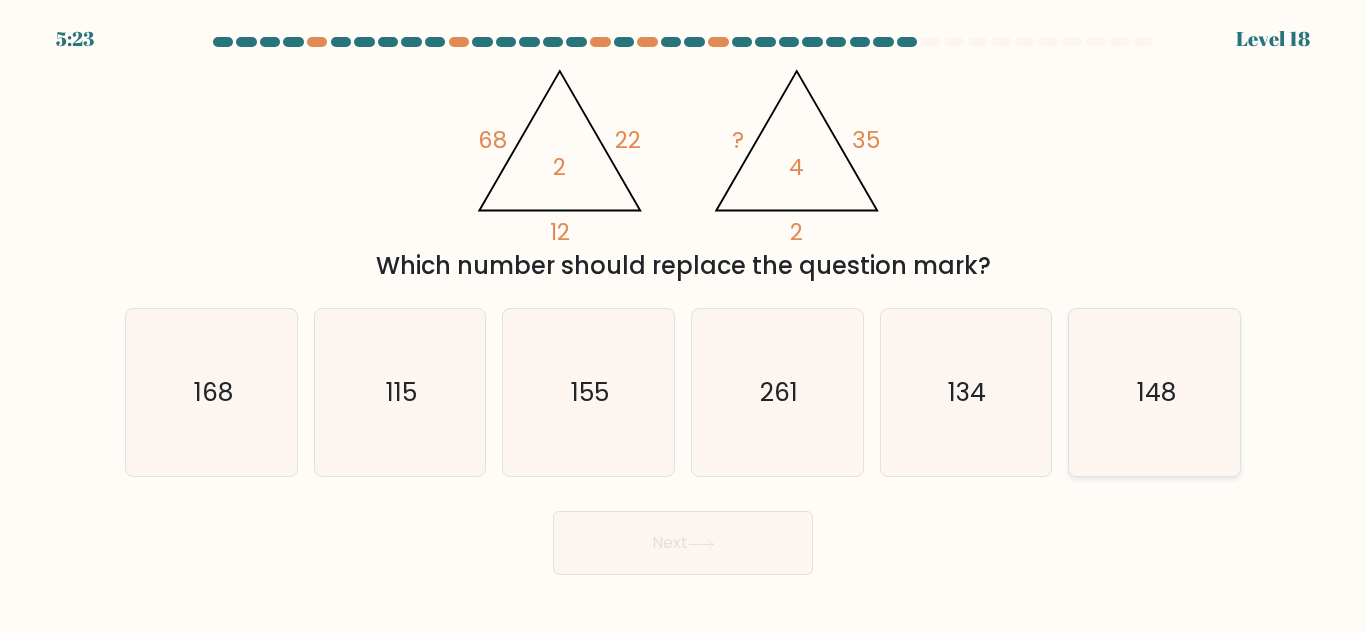 click on "148" at bounding box center (1154, 392) 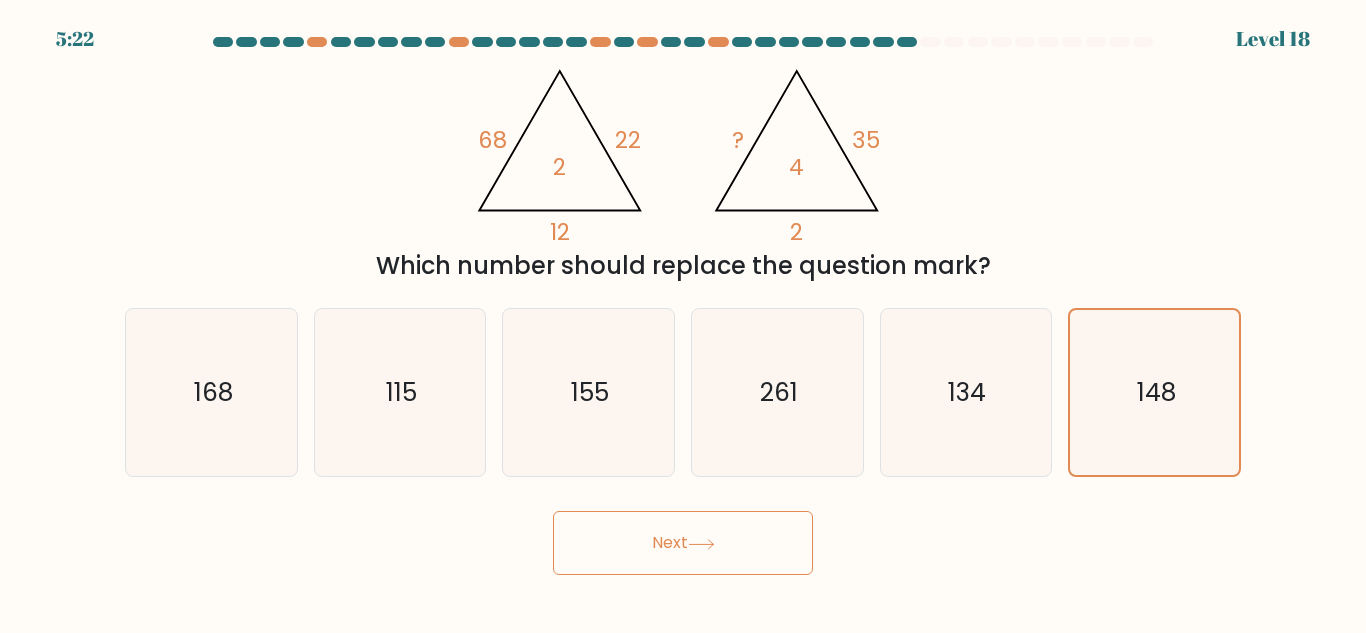 click on "Next" at bounding box center [683, 543] 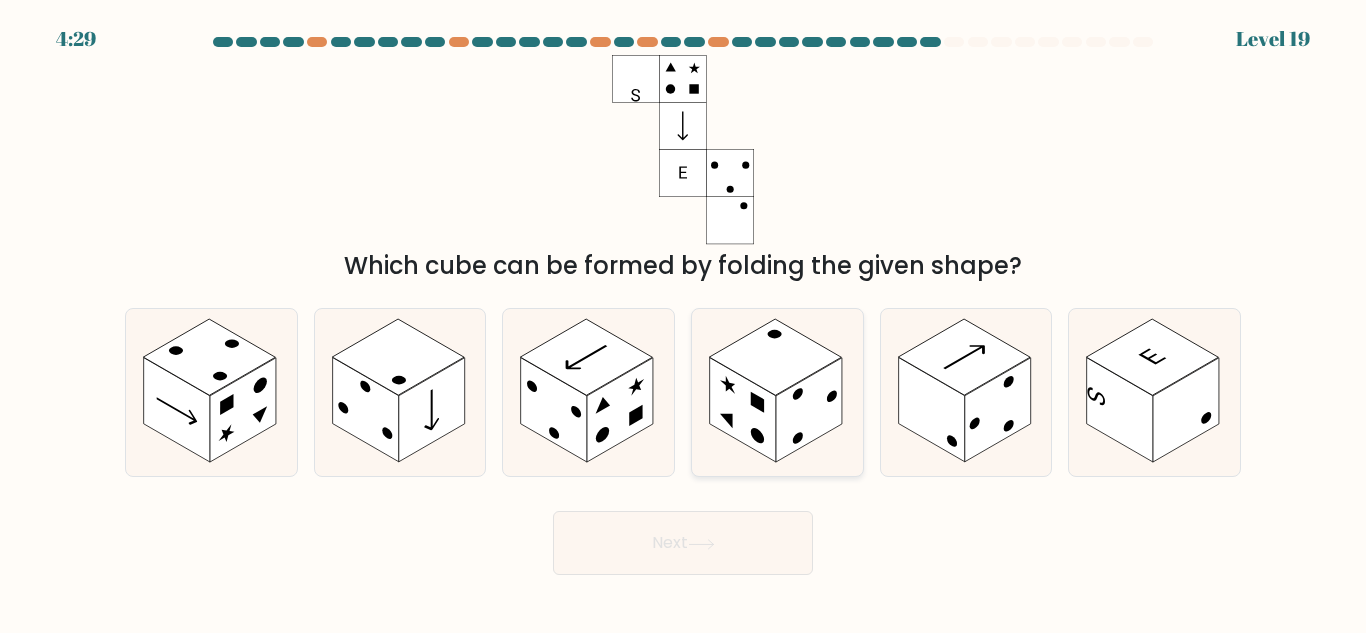 click at bounding box center [743, 410] 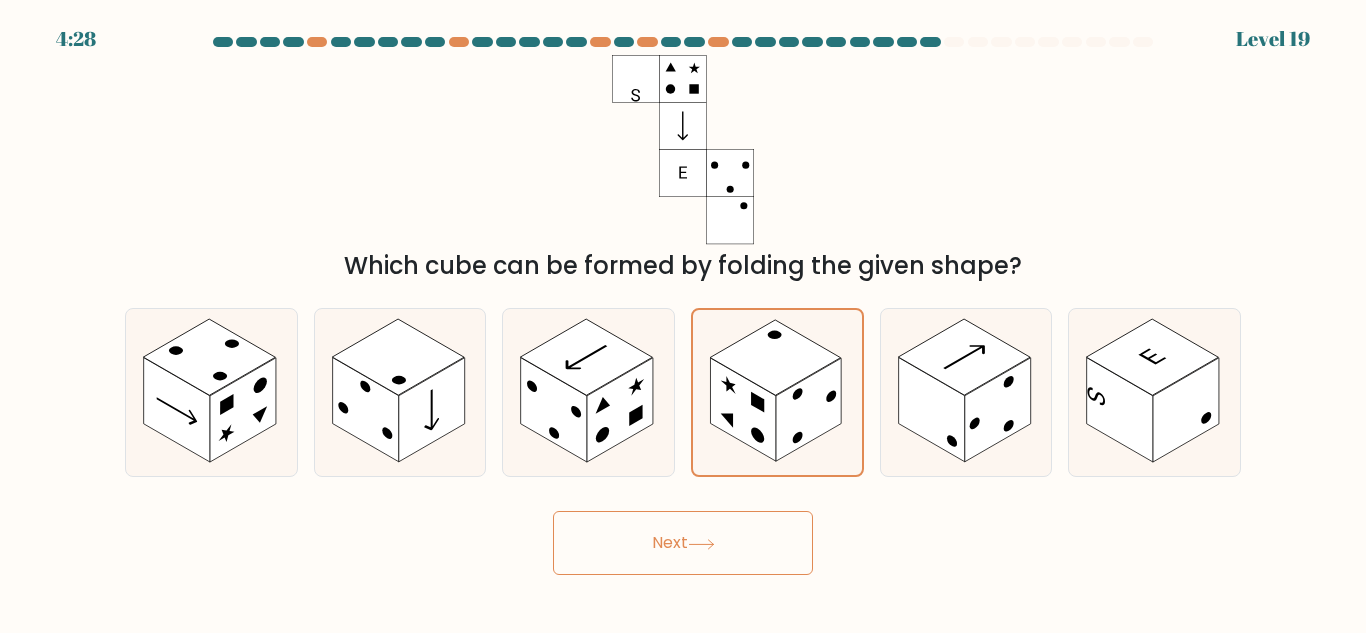 click on "Next" at bounding box center [683, 543] 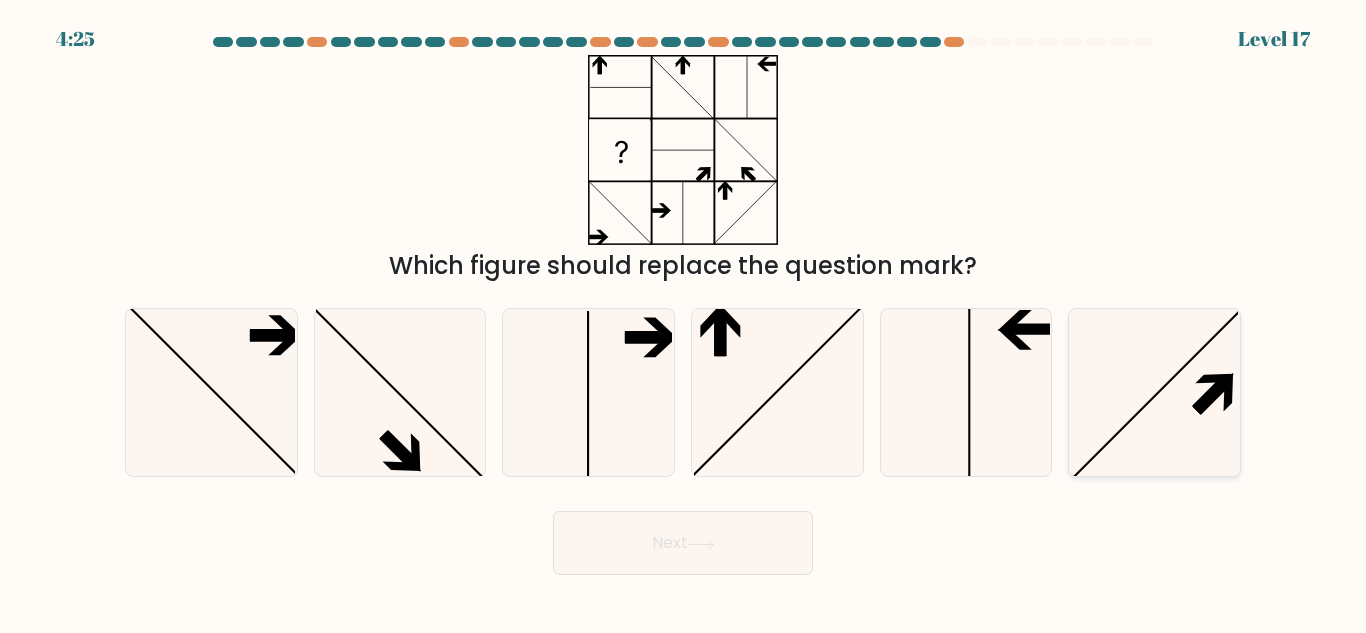 click at bounding box center (1154, 392) 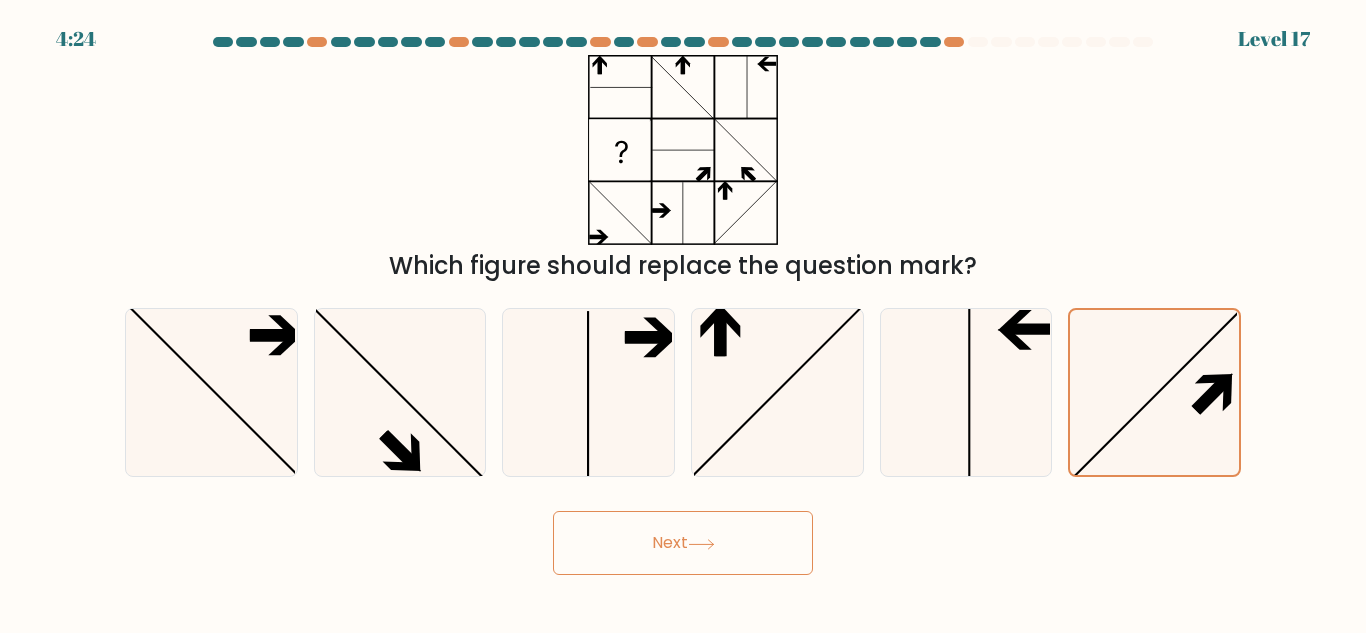 click on "Next" at bounding box center [683, 543] 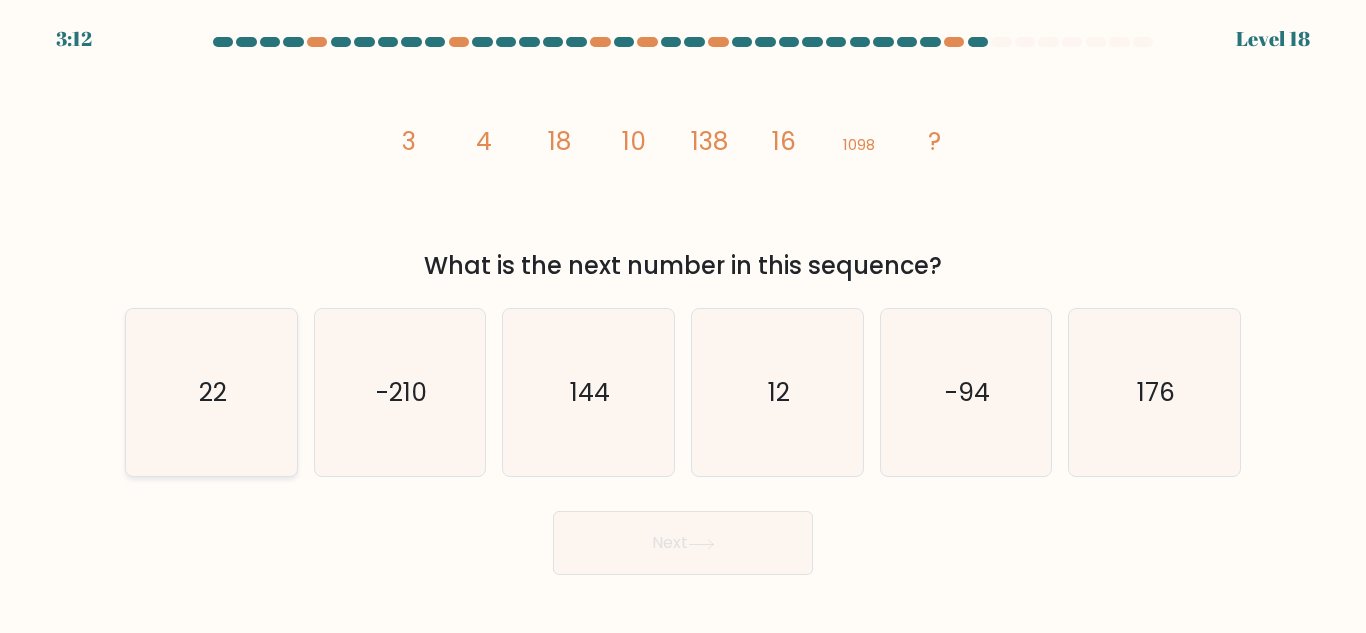click on "22" at bounding box center [211, 392] 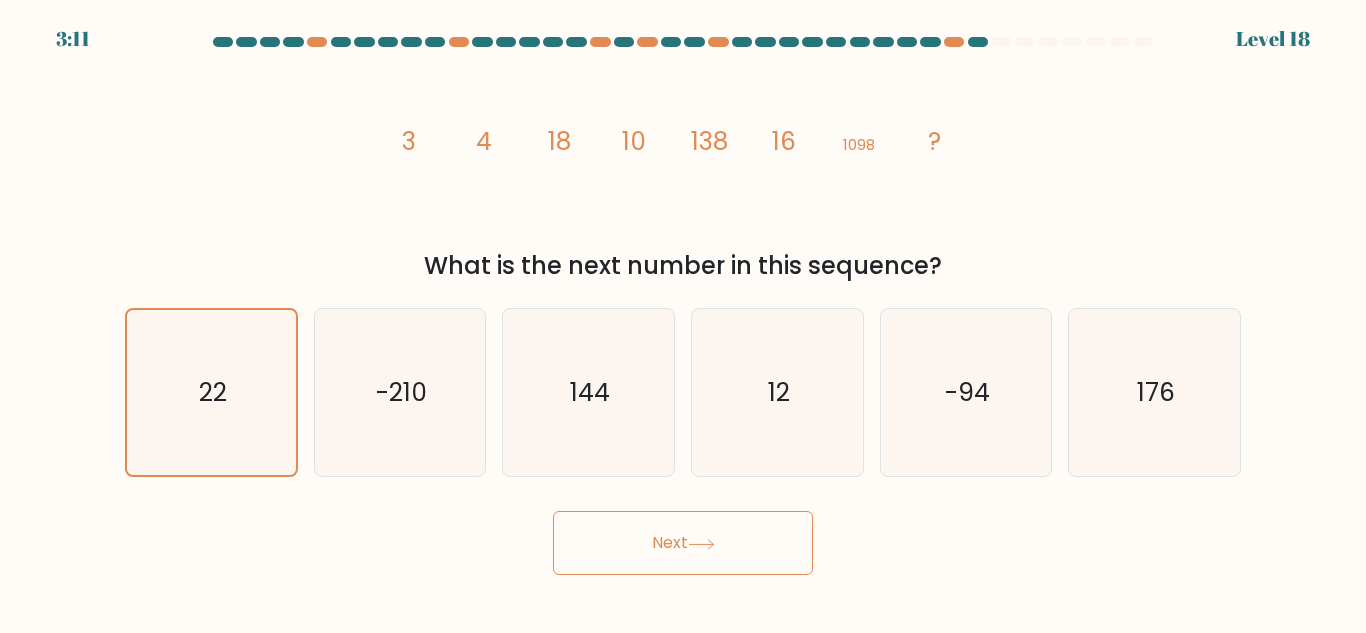 click on "Next" at bounding box center [683, 543] 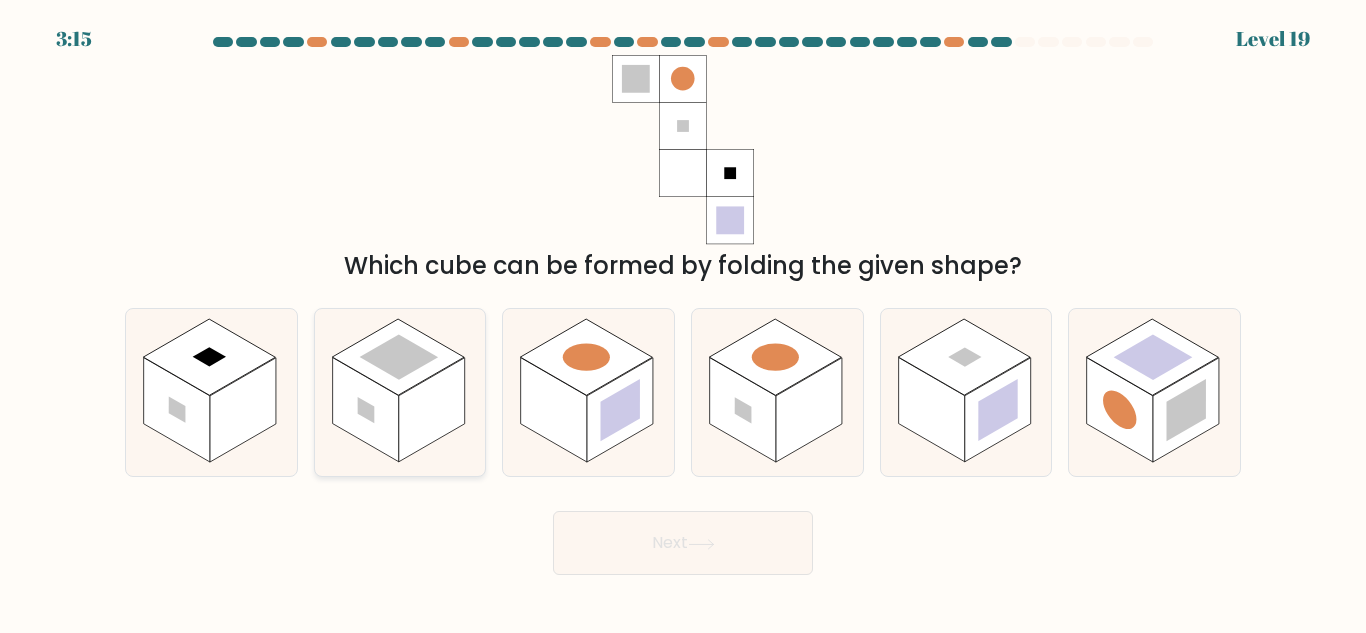 click at bounding box center (432, 410) 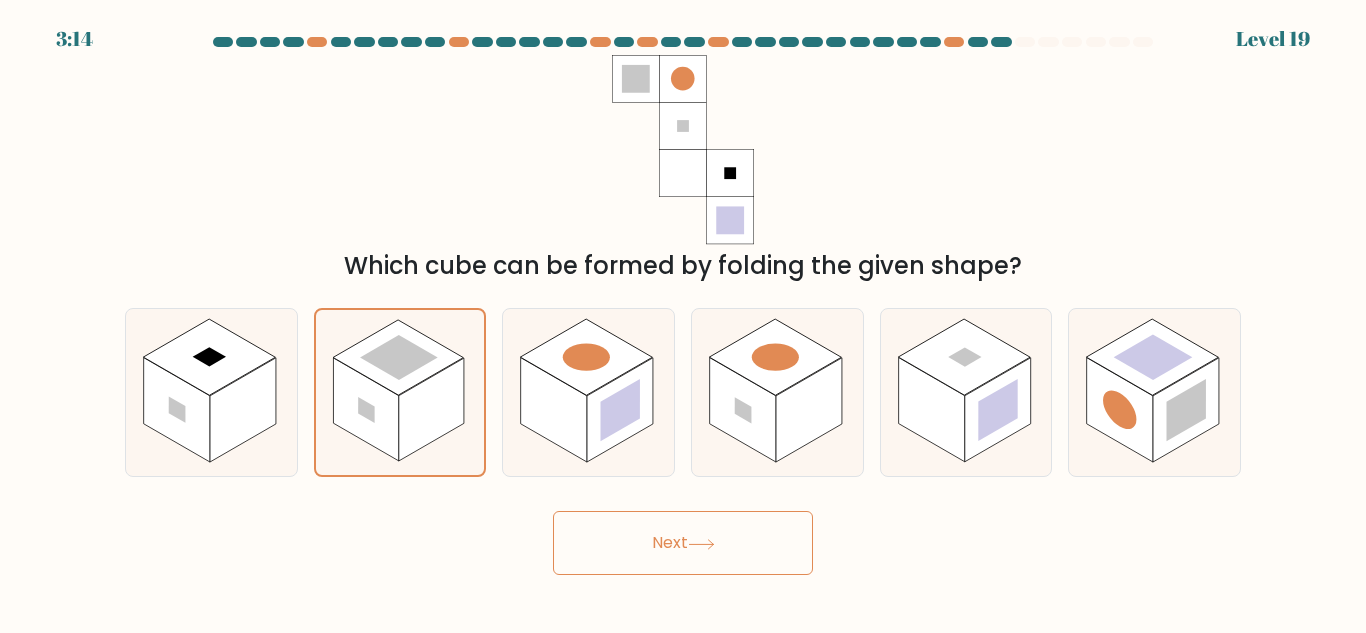 click on "Next" at bounding box center (683, 543) 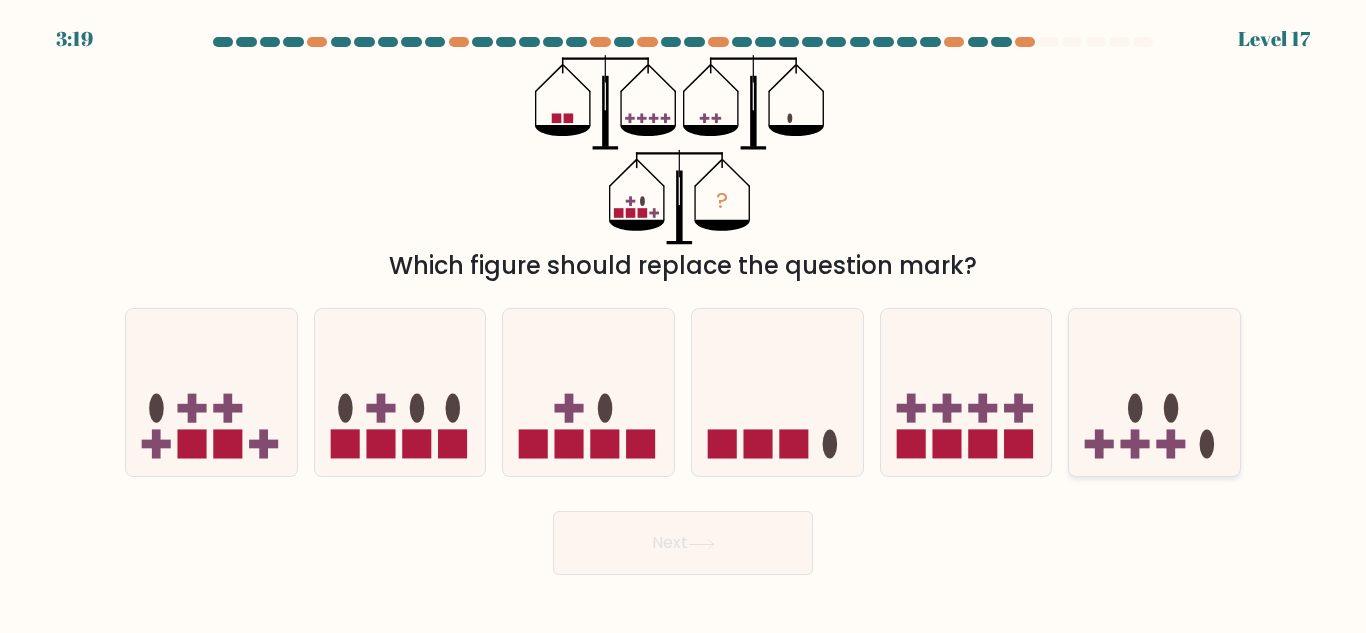 click at bounding box center [1135, 444] 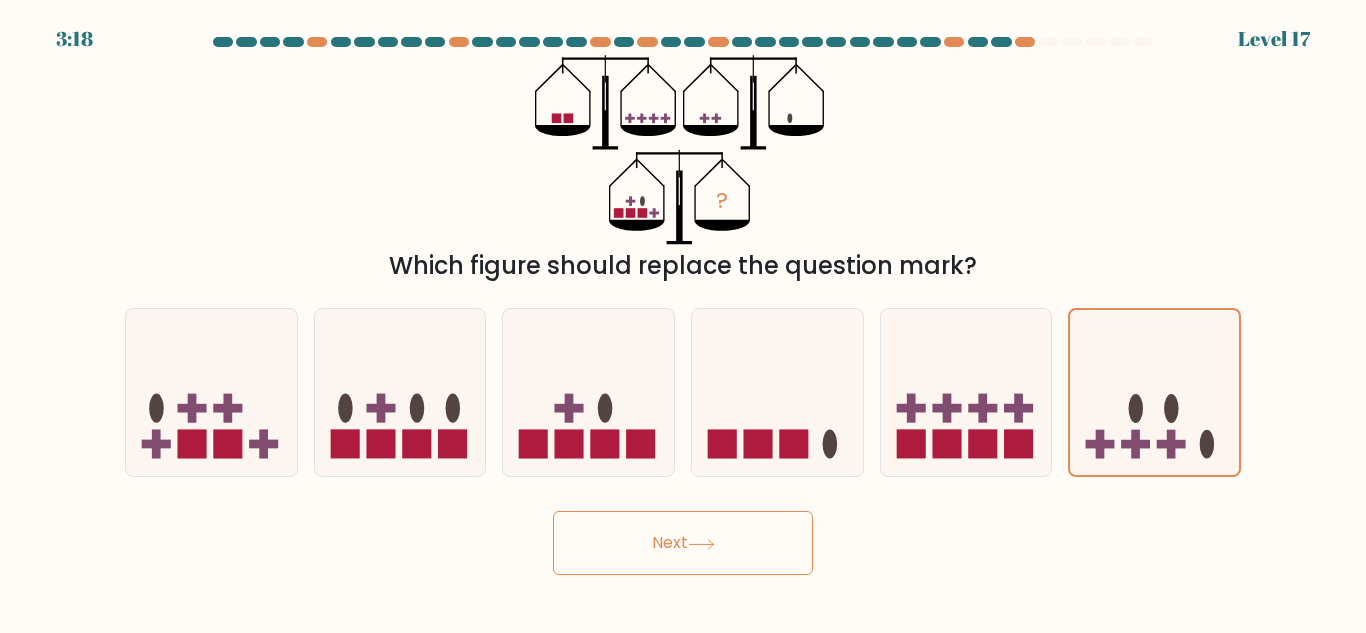 click on "Next" at bounding box center (683, 543) 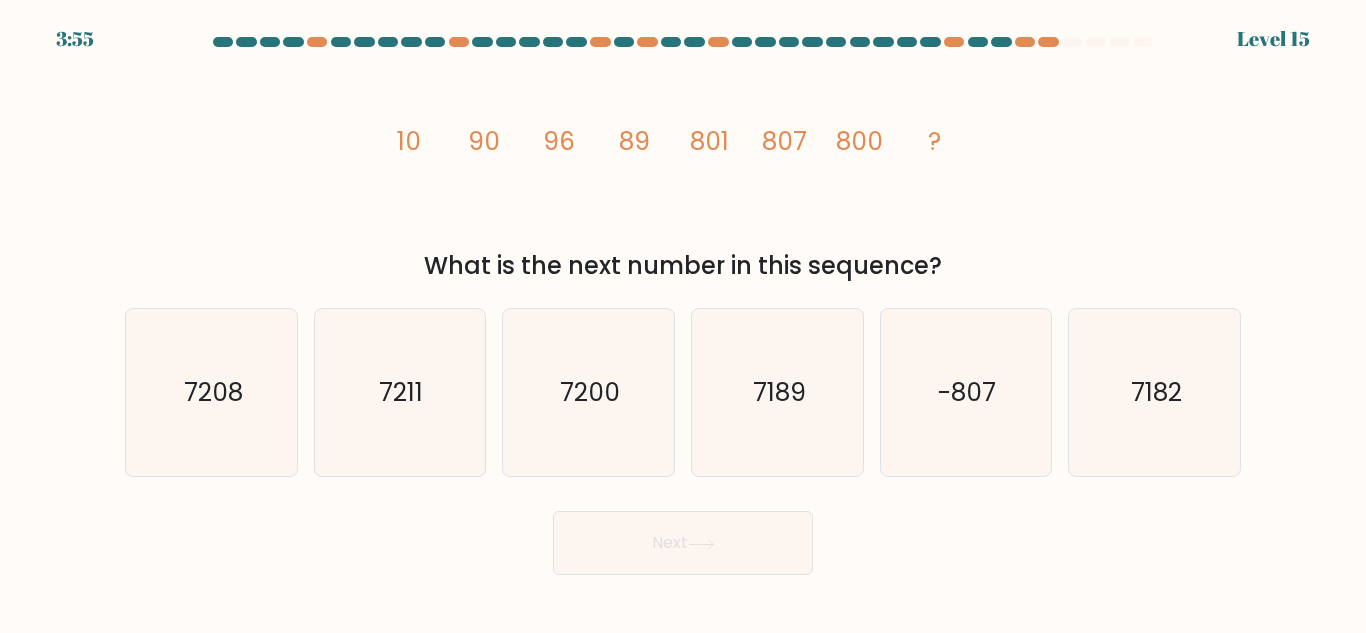 scroll, scrollTop: 0, scrollLeft: 0, axis: both 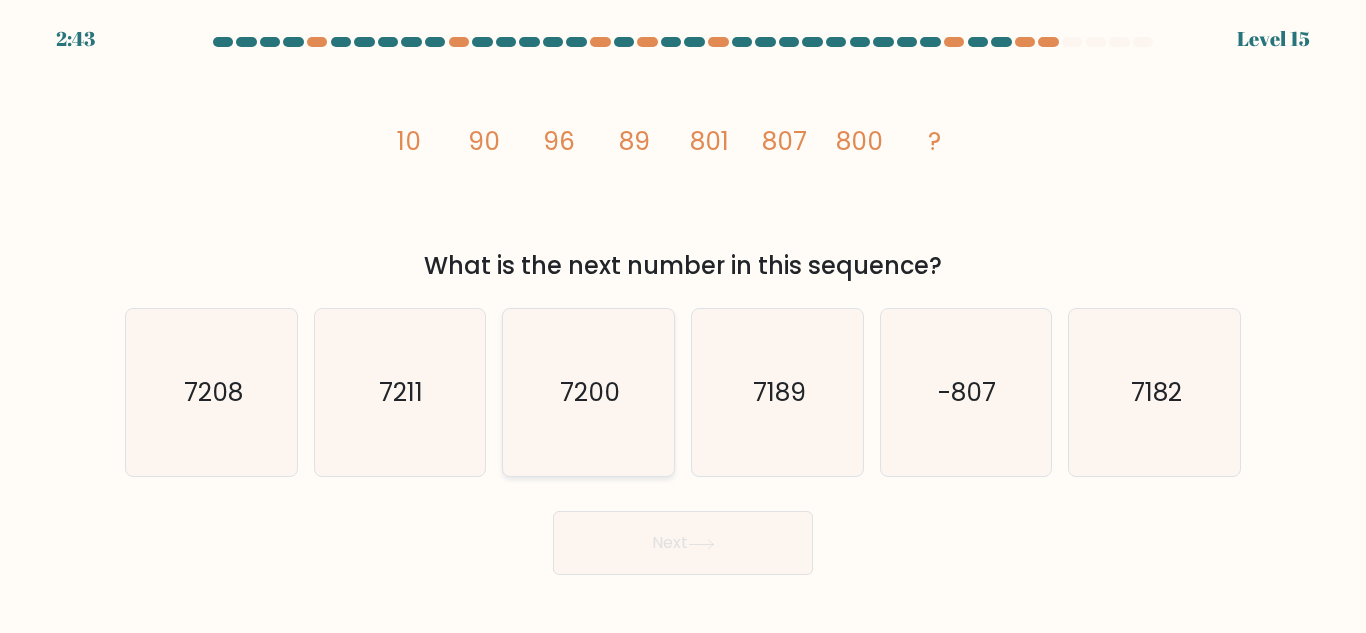 click on "7200" at bounding box center (588, 392) 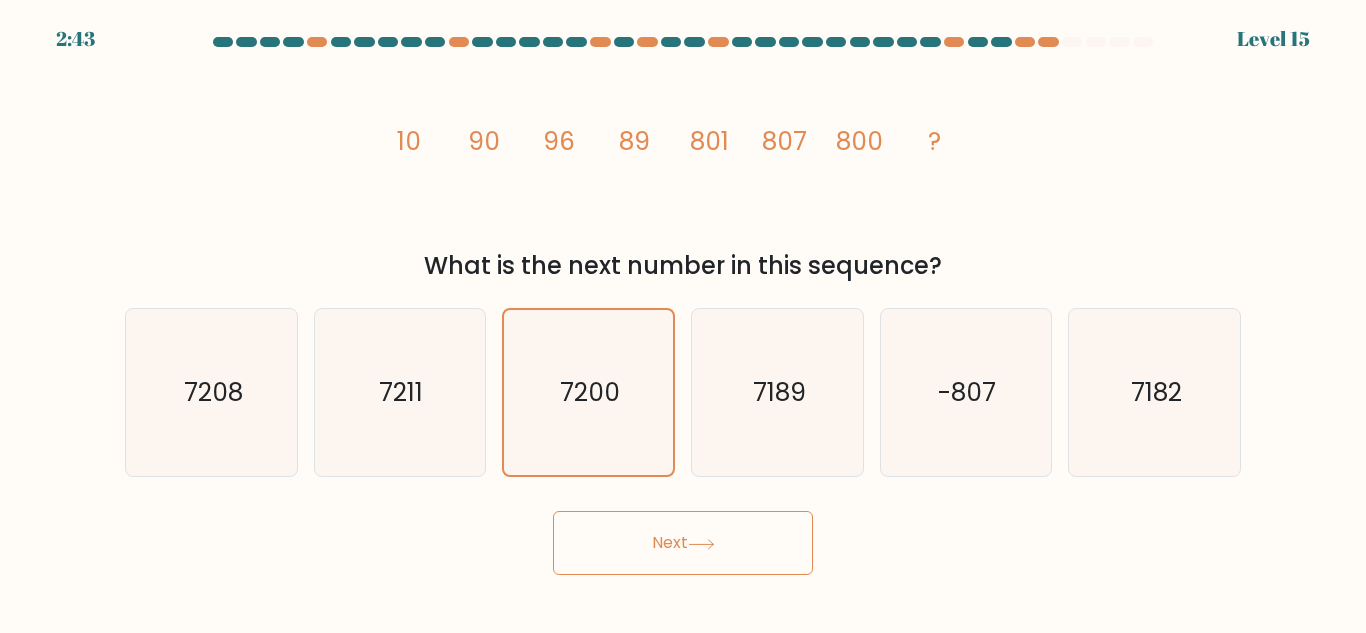 click at bounding box center [701, 544] 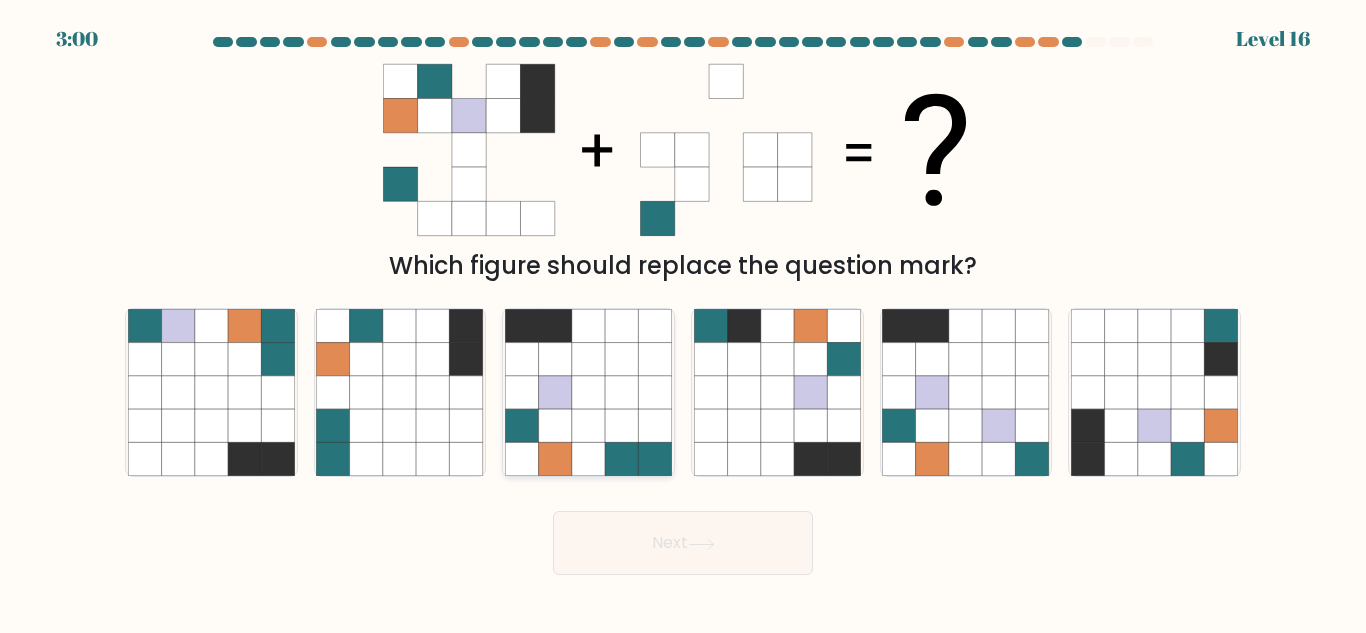 click at bounding box center [555, 425] 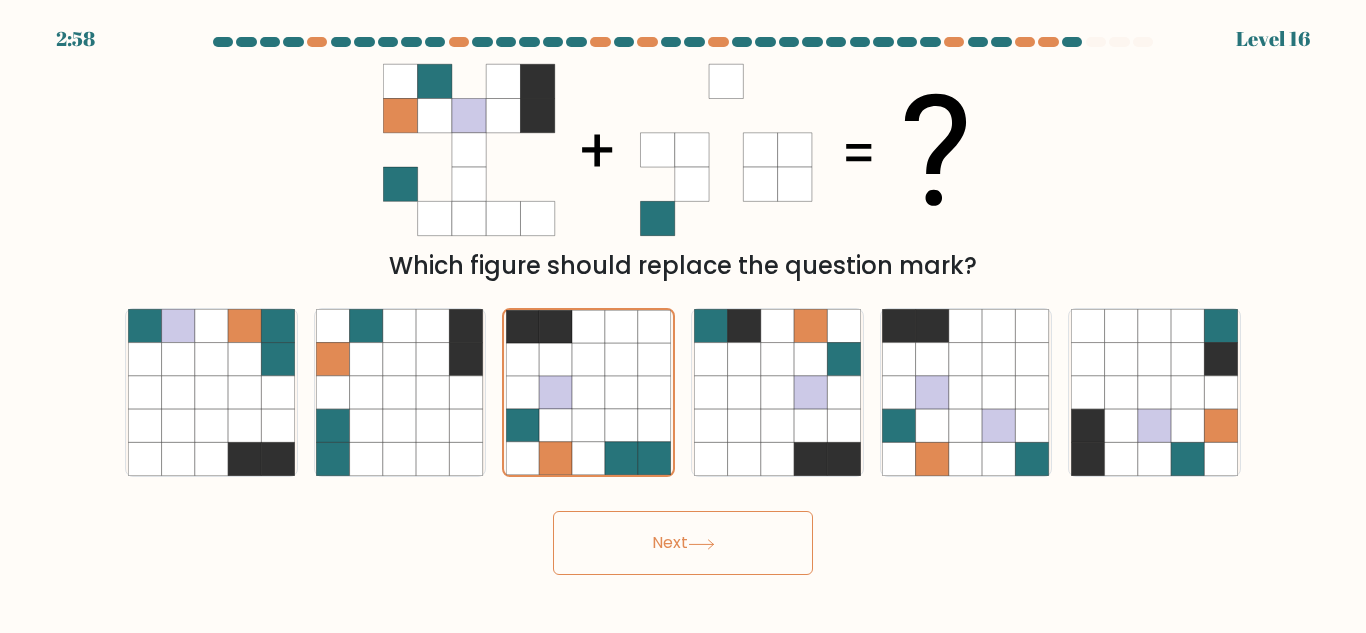 click on "Next" at bounding box center [683, 543] 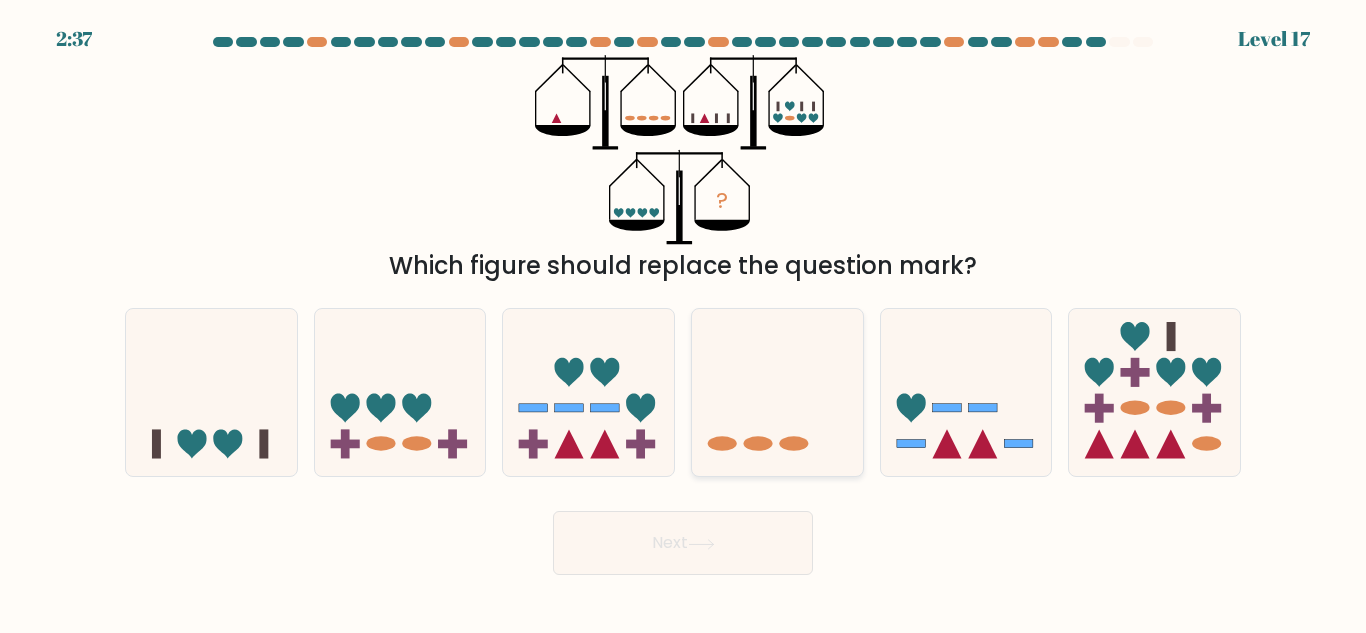 click at bounding box center [777, 392] 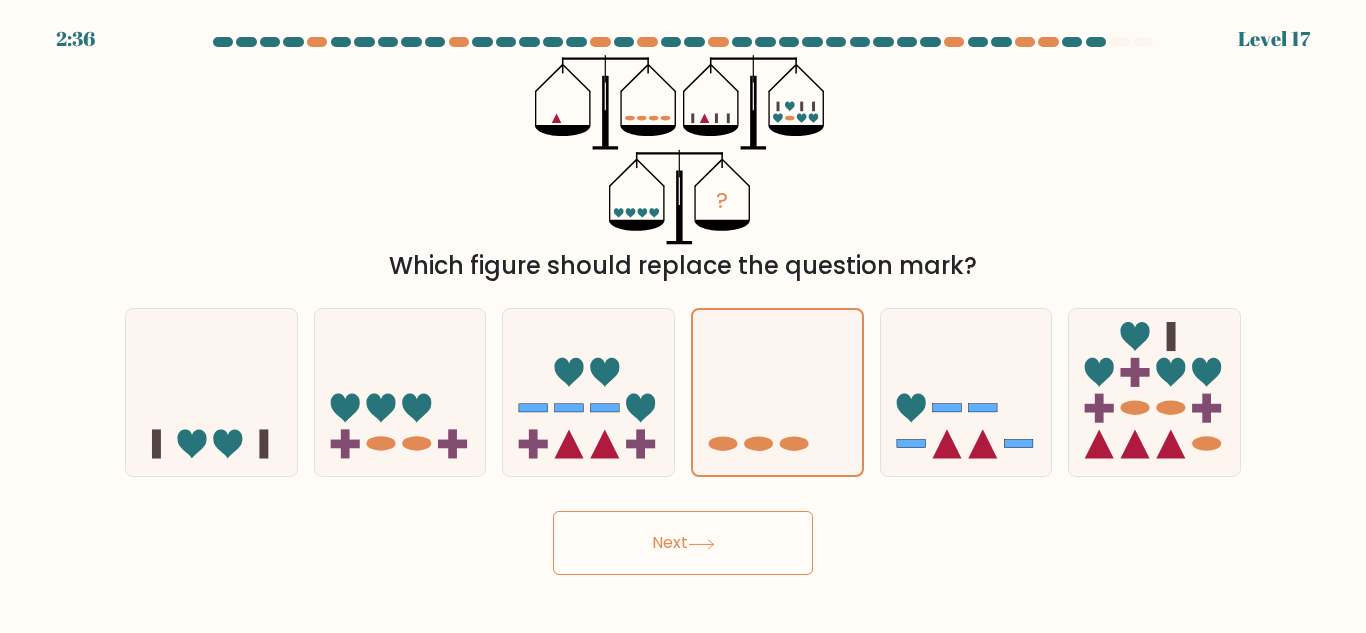 click at bounding box center [701, 544] 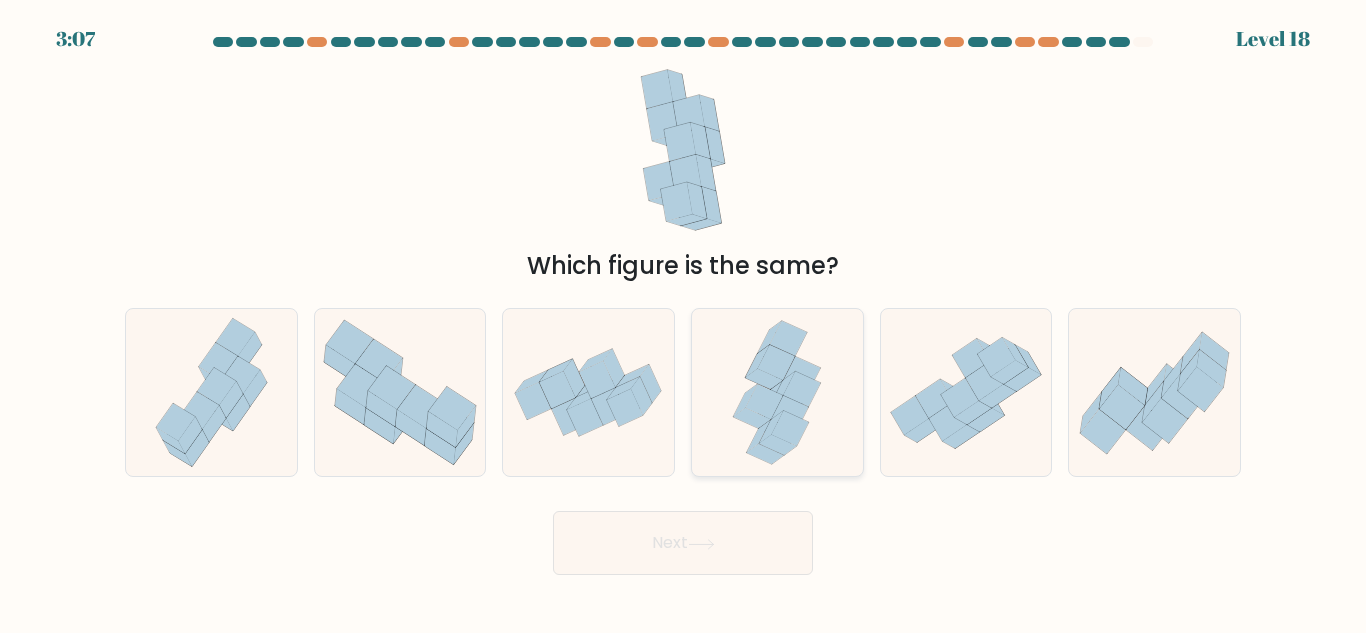 click at bounding box center (790, 428) 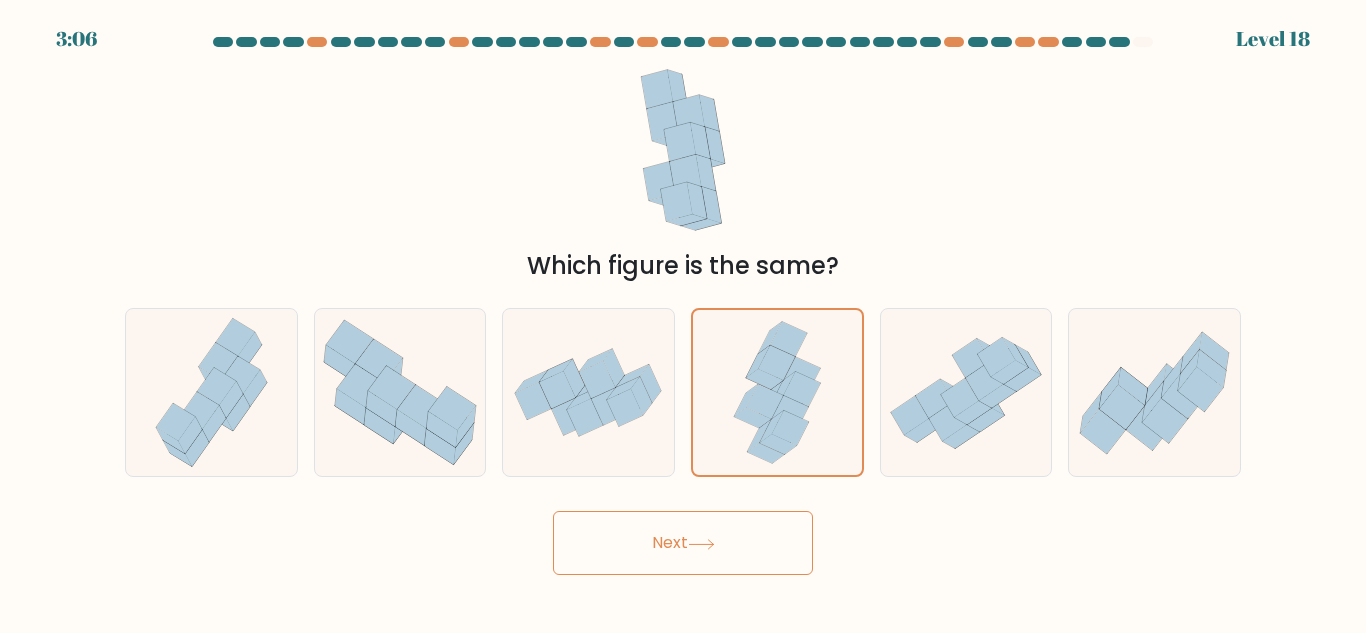 click on "Next" at bounding box center (683, 543) 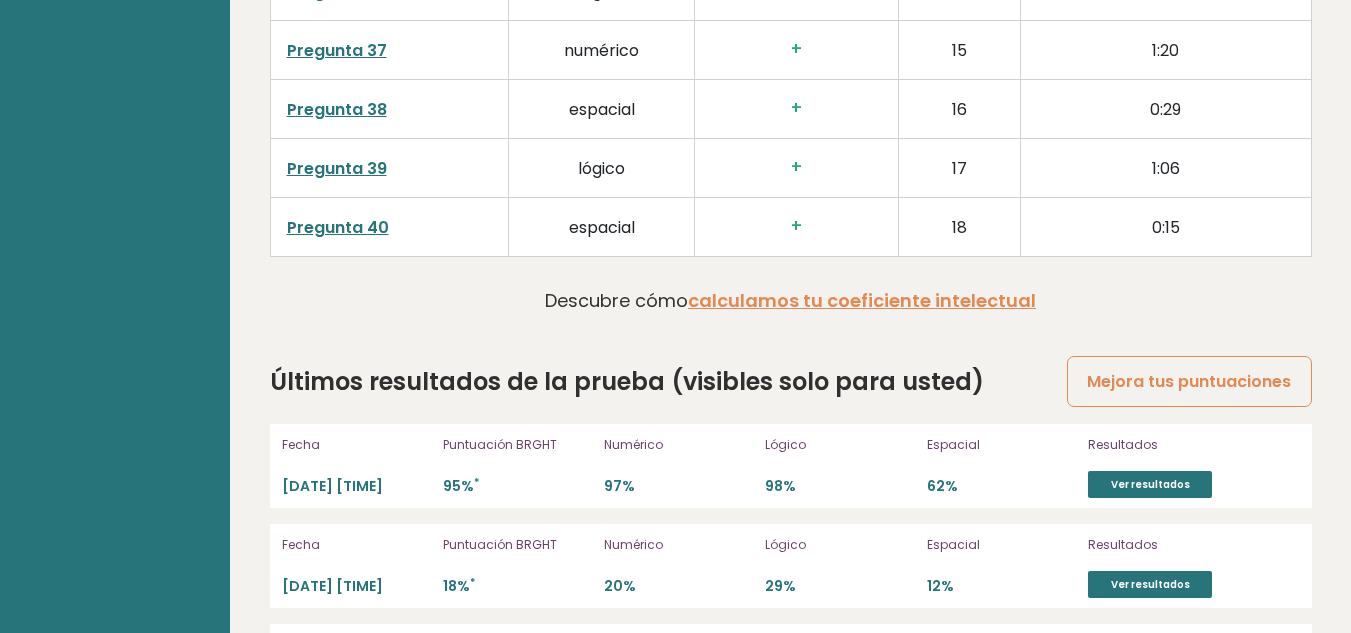 scroll, scrollTop: 5497, scrollLeft: 0, axis: vertical 